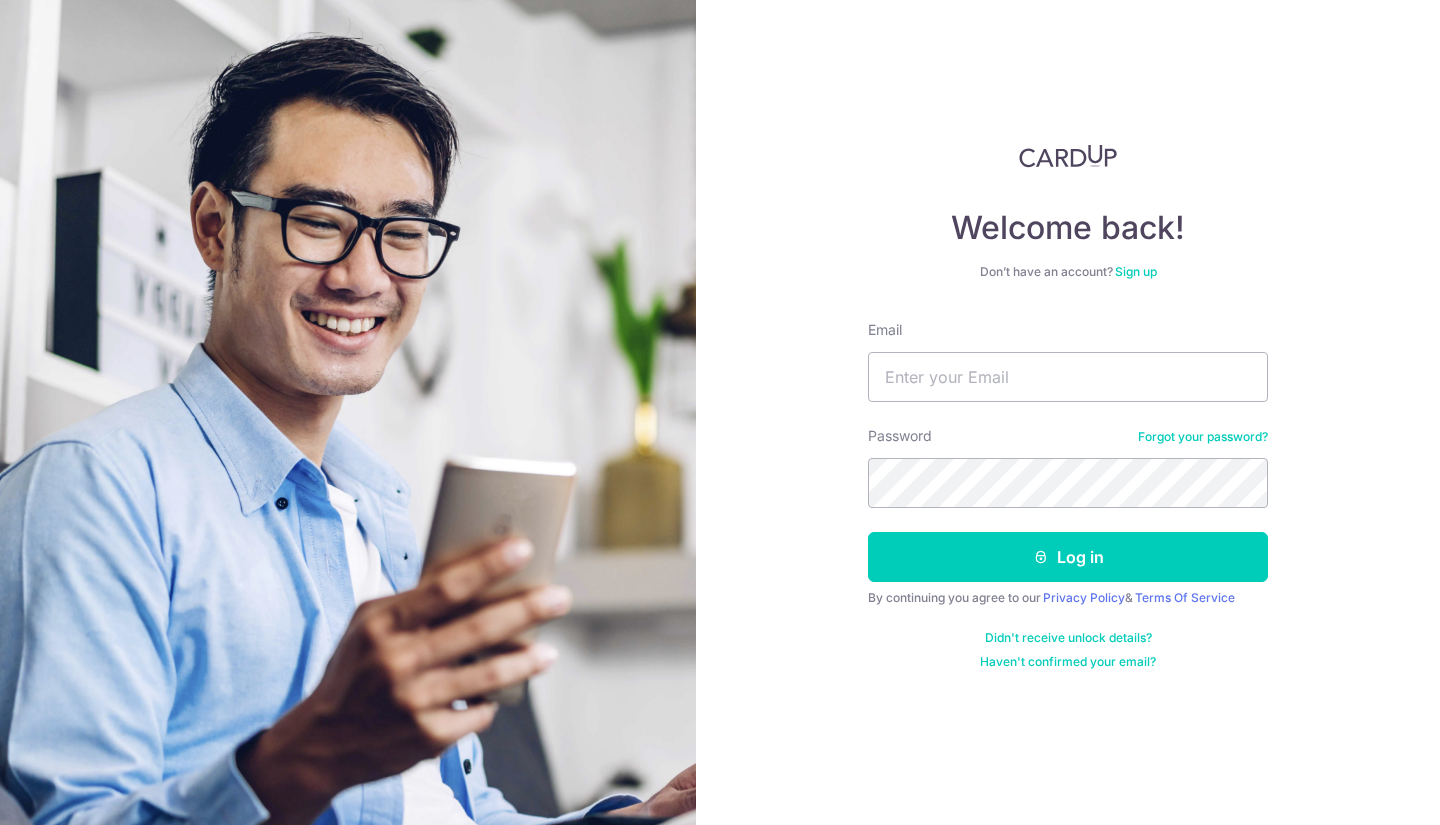 scroll, scrollTop: 0, scrollLeft: 0, axis: both 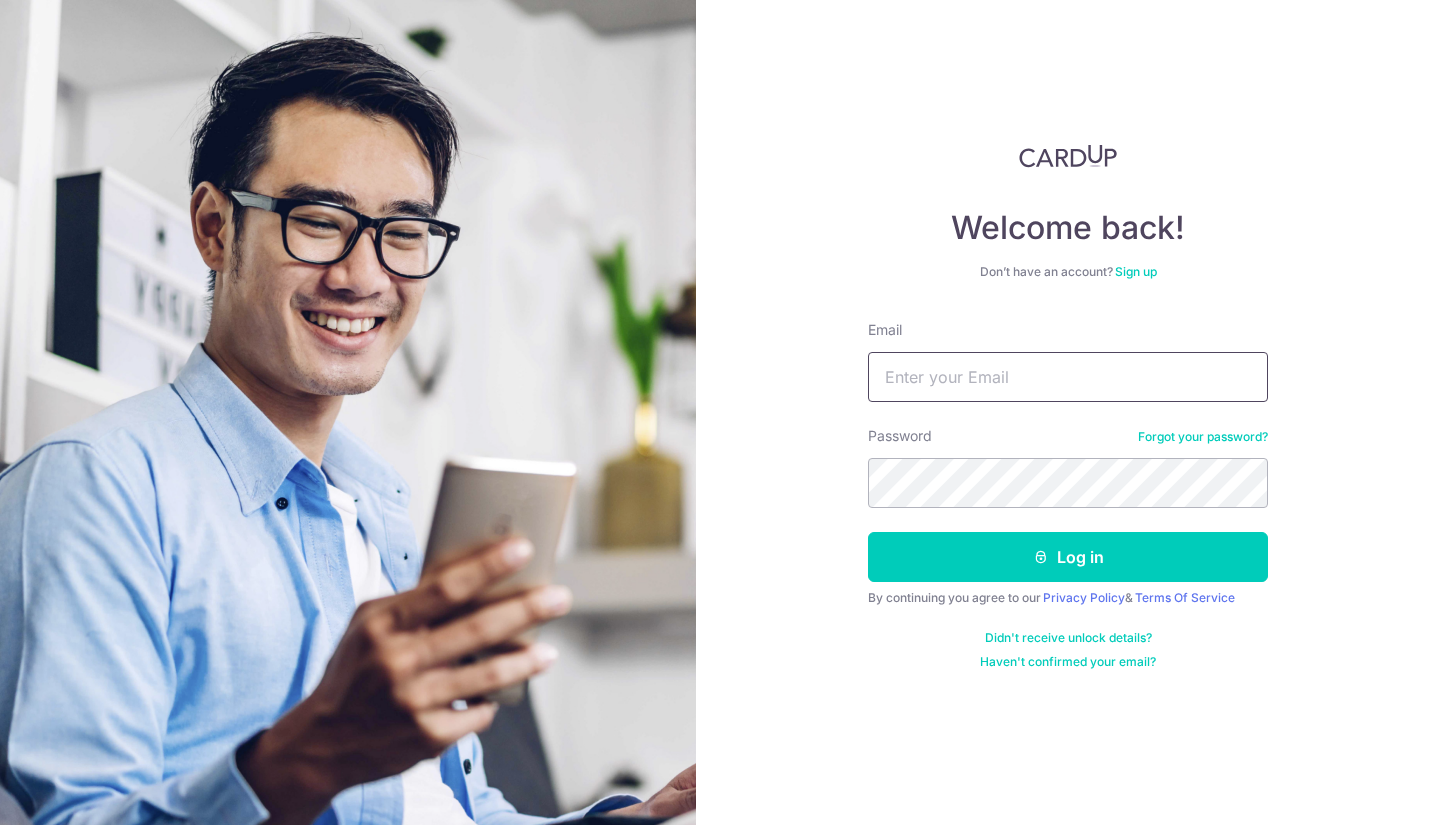 click on "Email" at bounding box center [1068, 377] 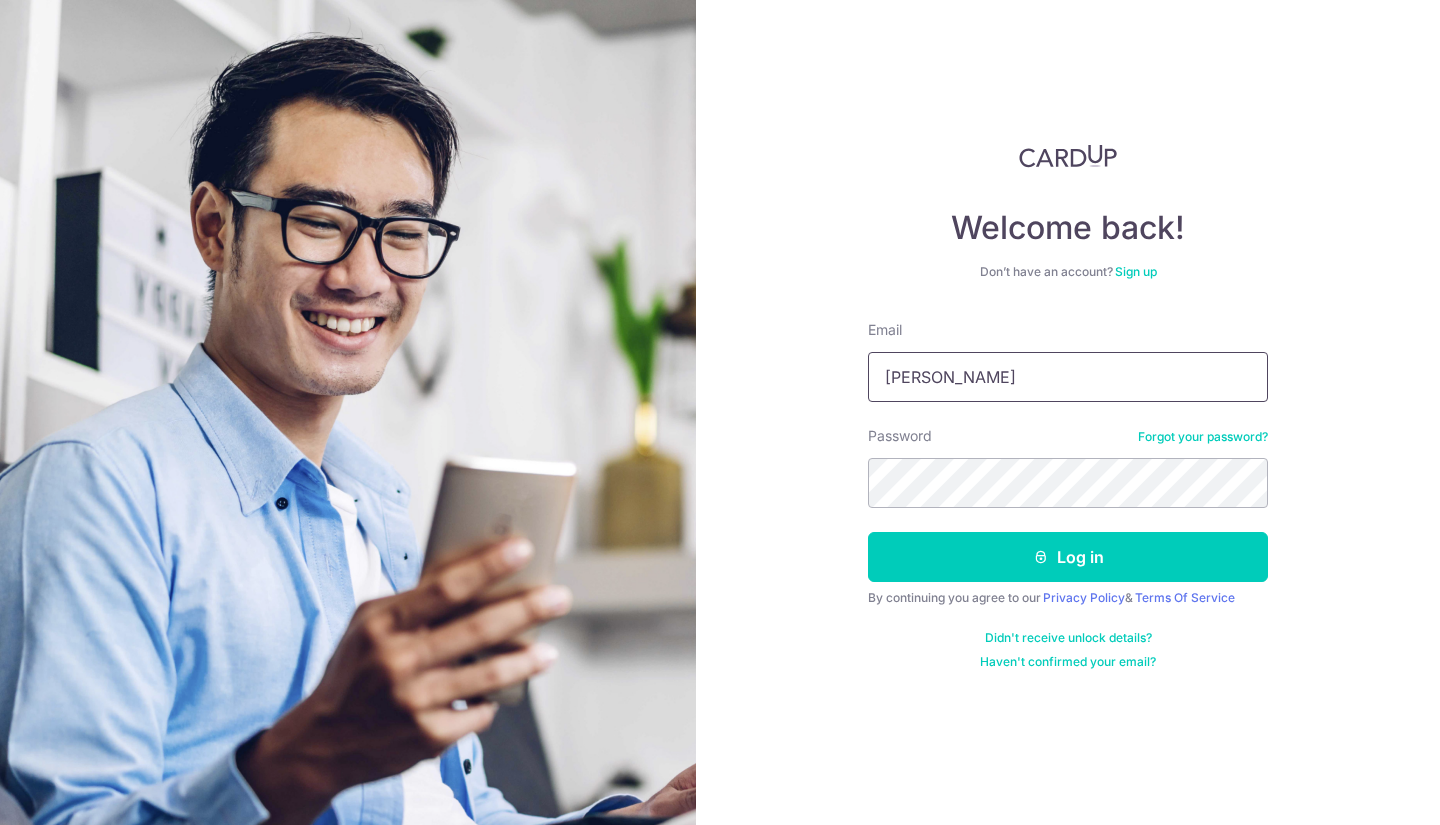type on "[EMAIL_ADDRESS][DOMAIN_NAME]" 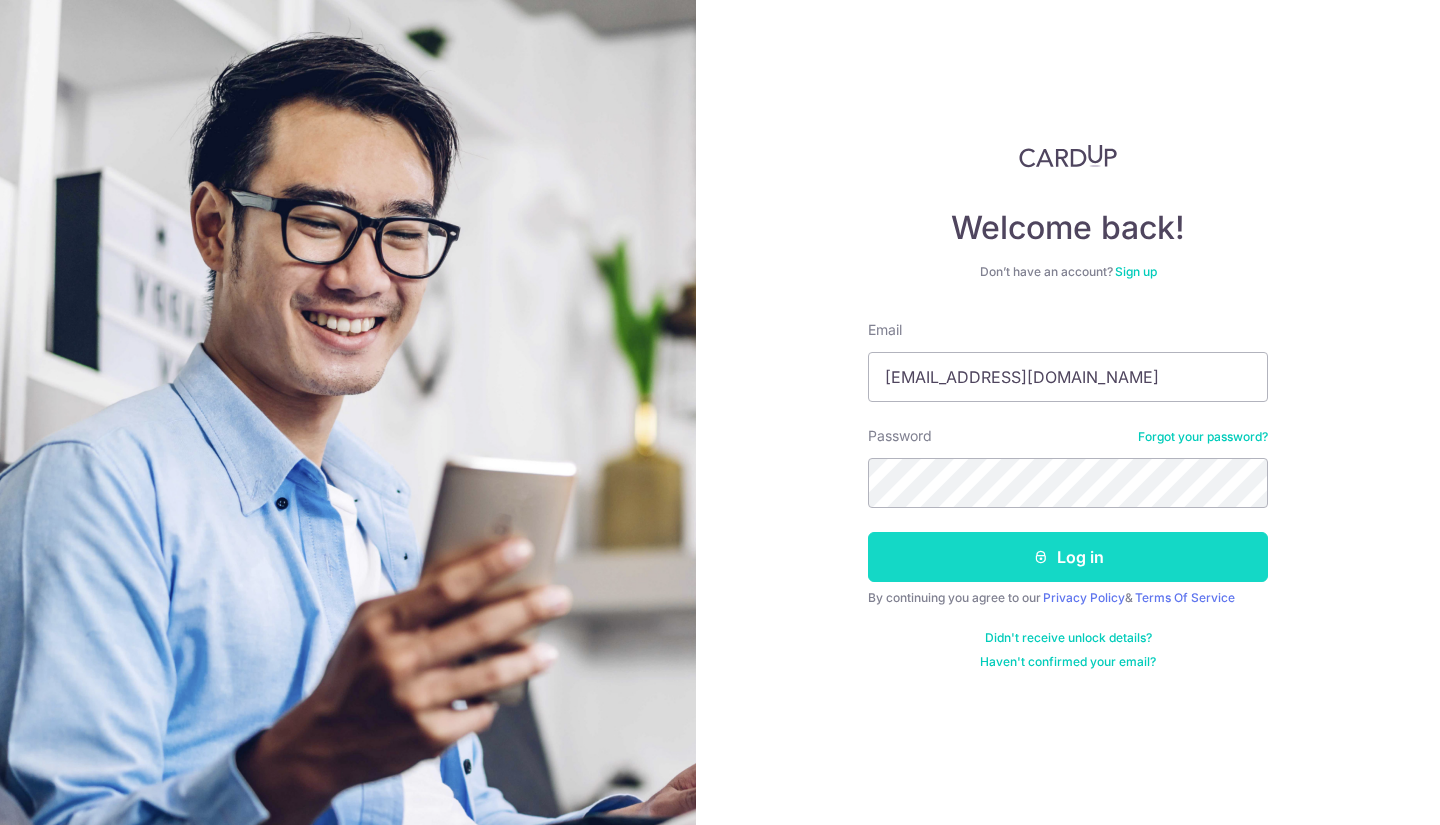 click on "Log in" at bounding box center [1068, 557] 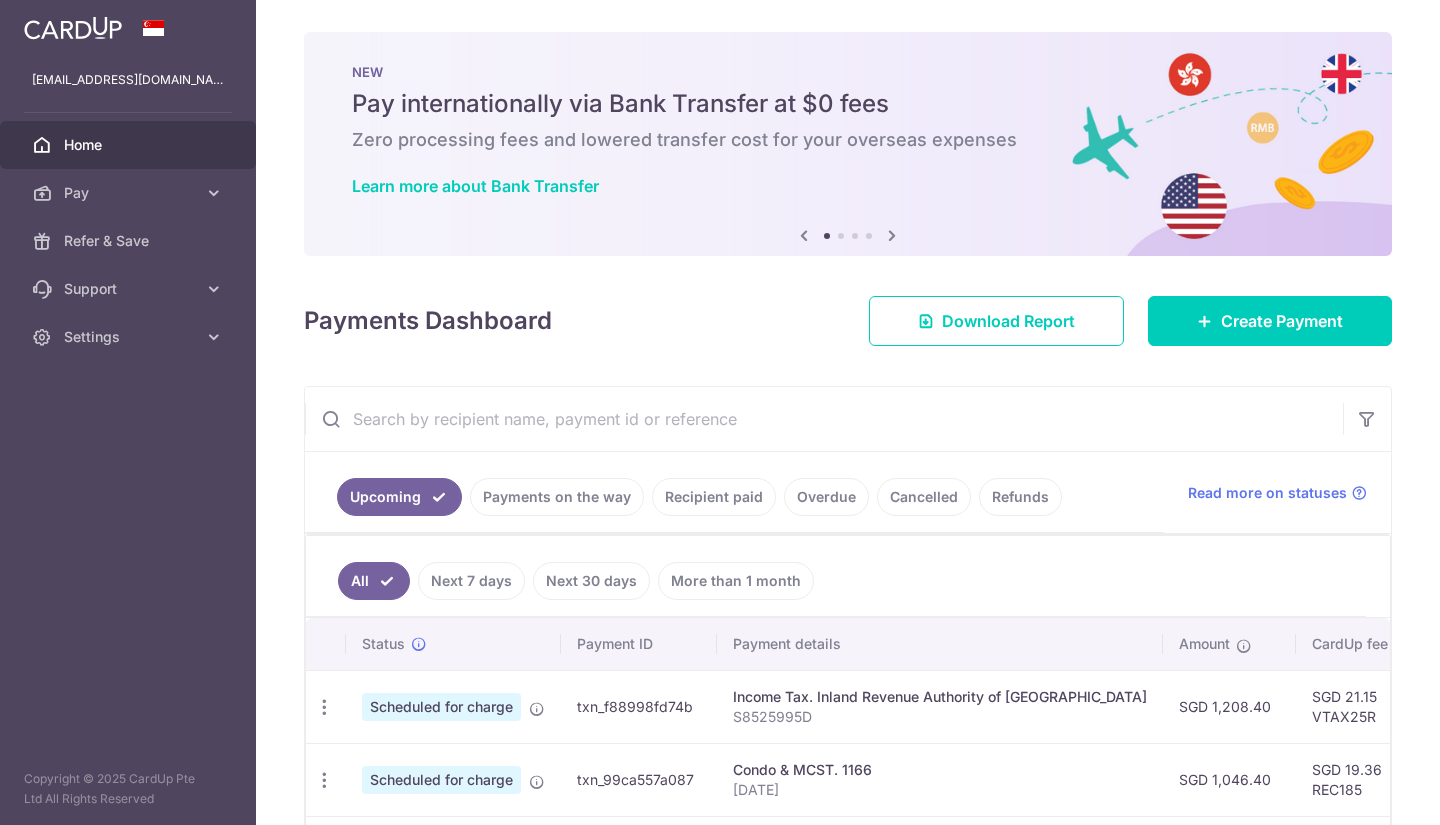 scroll, scrollTop: 0, scrollLeft: 0, axis: both 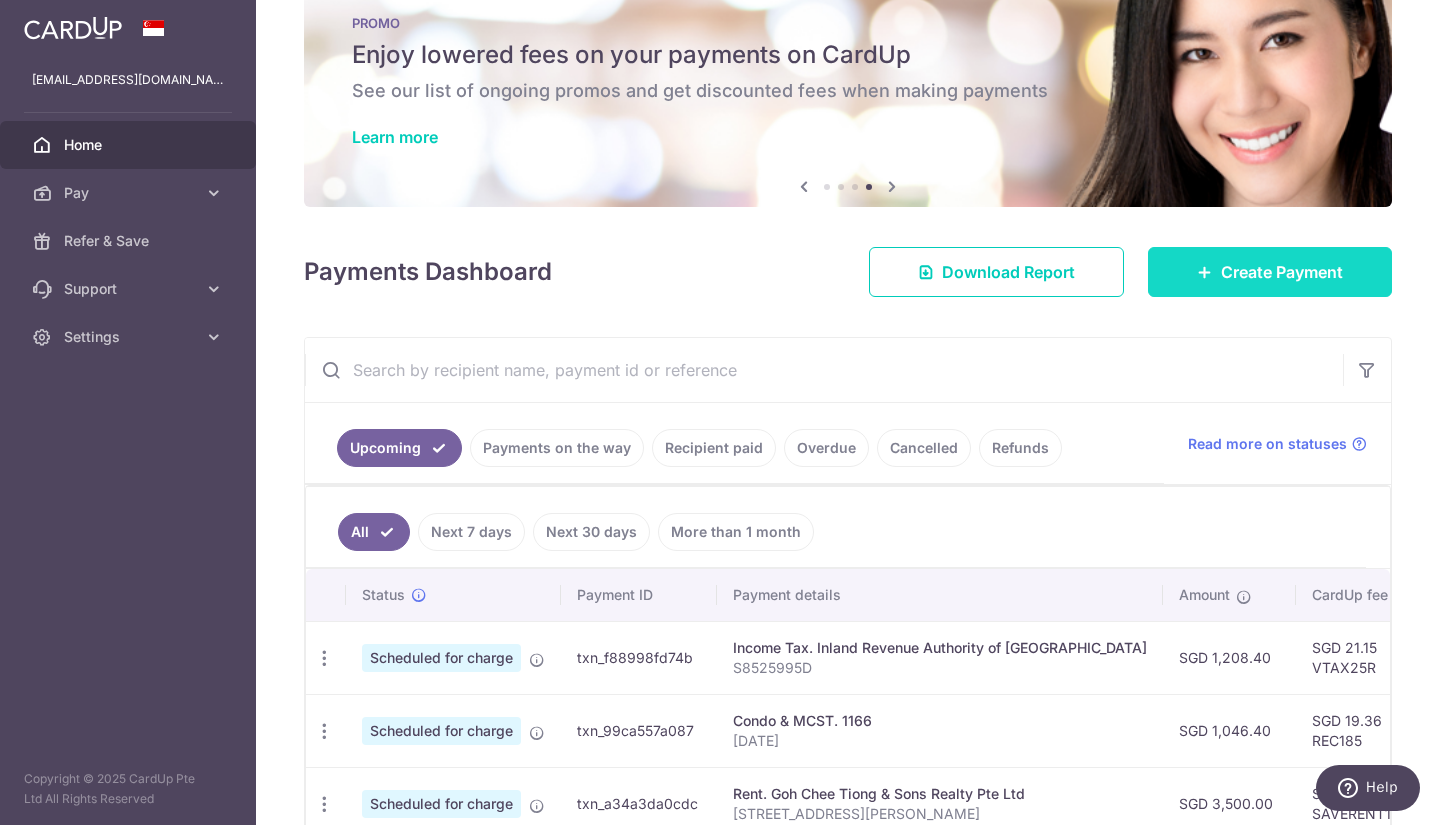 click on "Create Payment" at bounding box center (1282, 272) 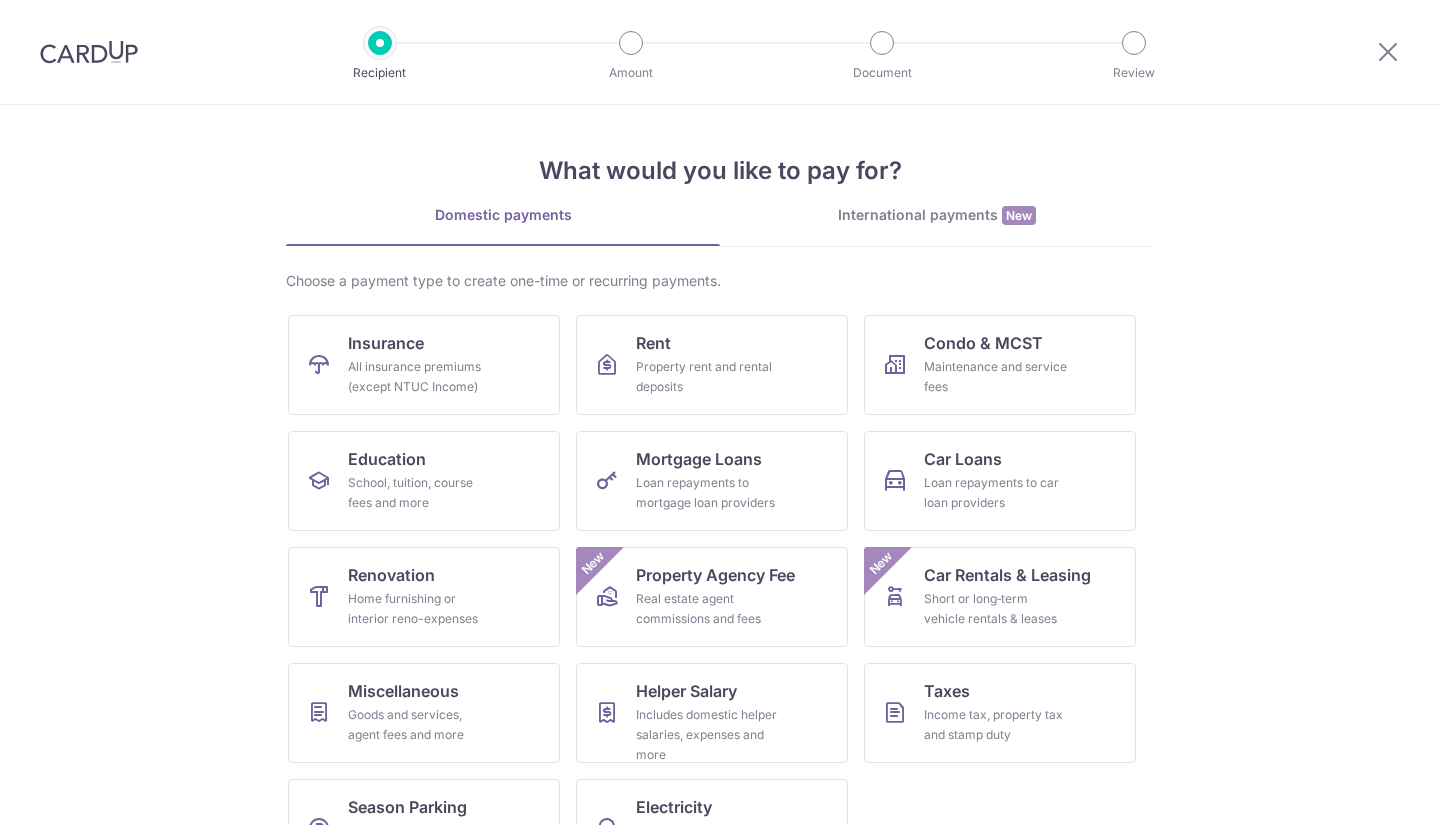 scroll, scrollTop: 0, scrollLeft: 0, axis: both 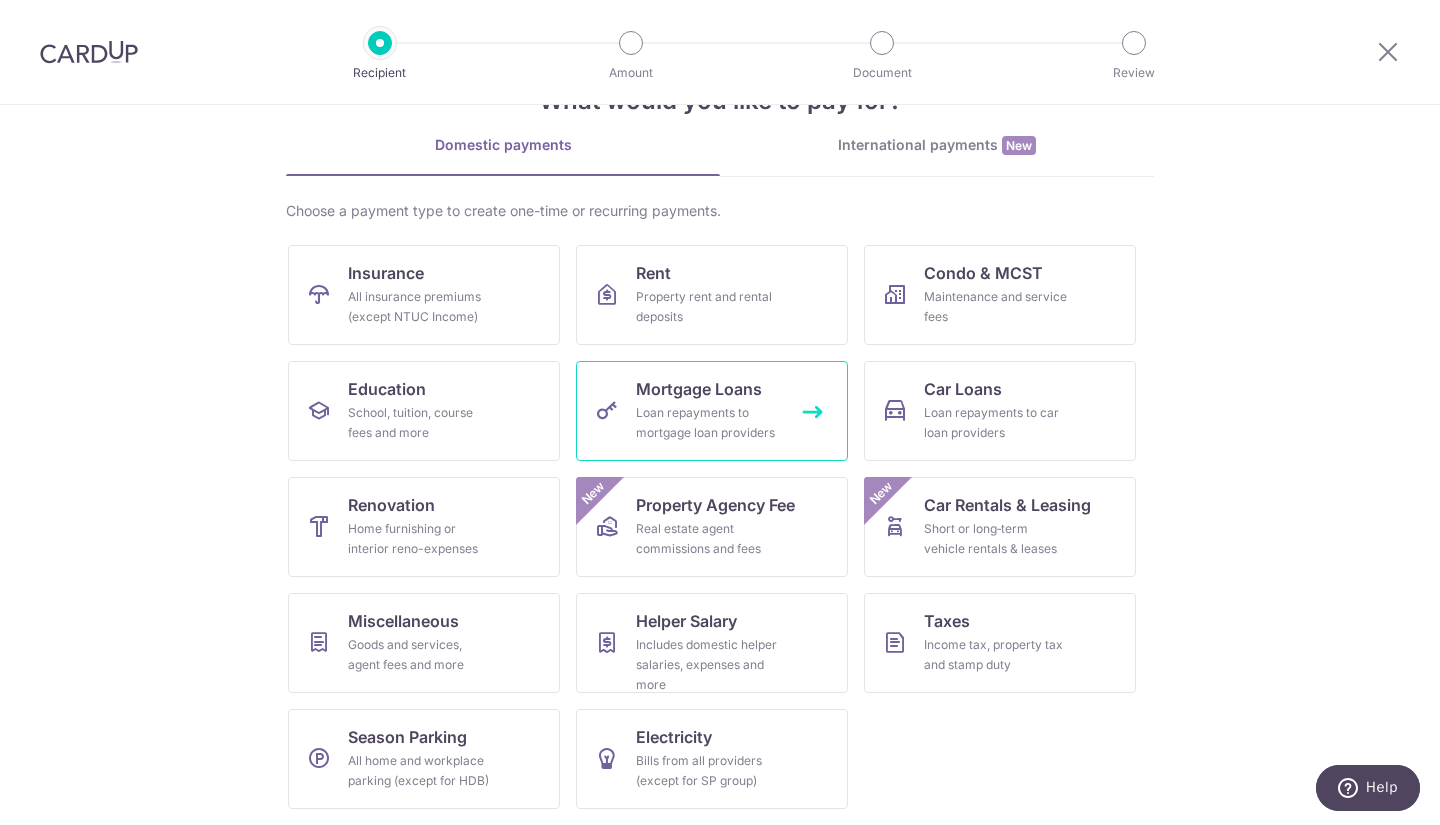 click on "Loan repayments to mortgage loan providers" at bounding box center (708, 423) 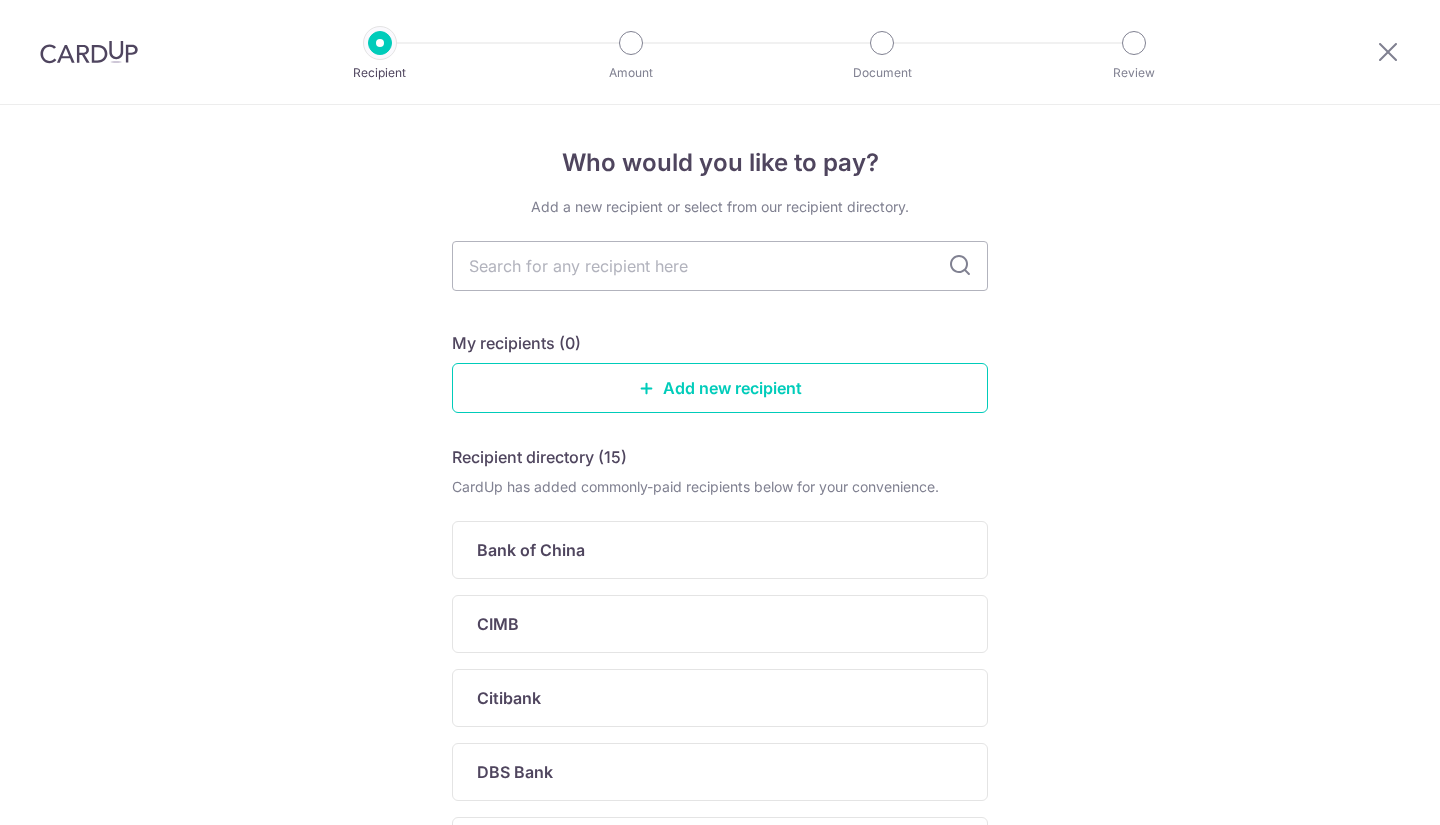 scroll, scrollTop: 0, scrollLeft: 0, axis: both 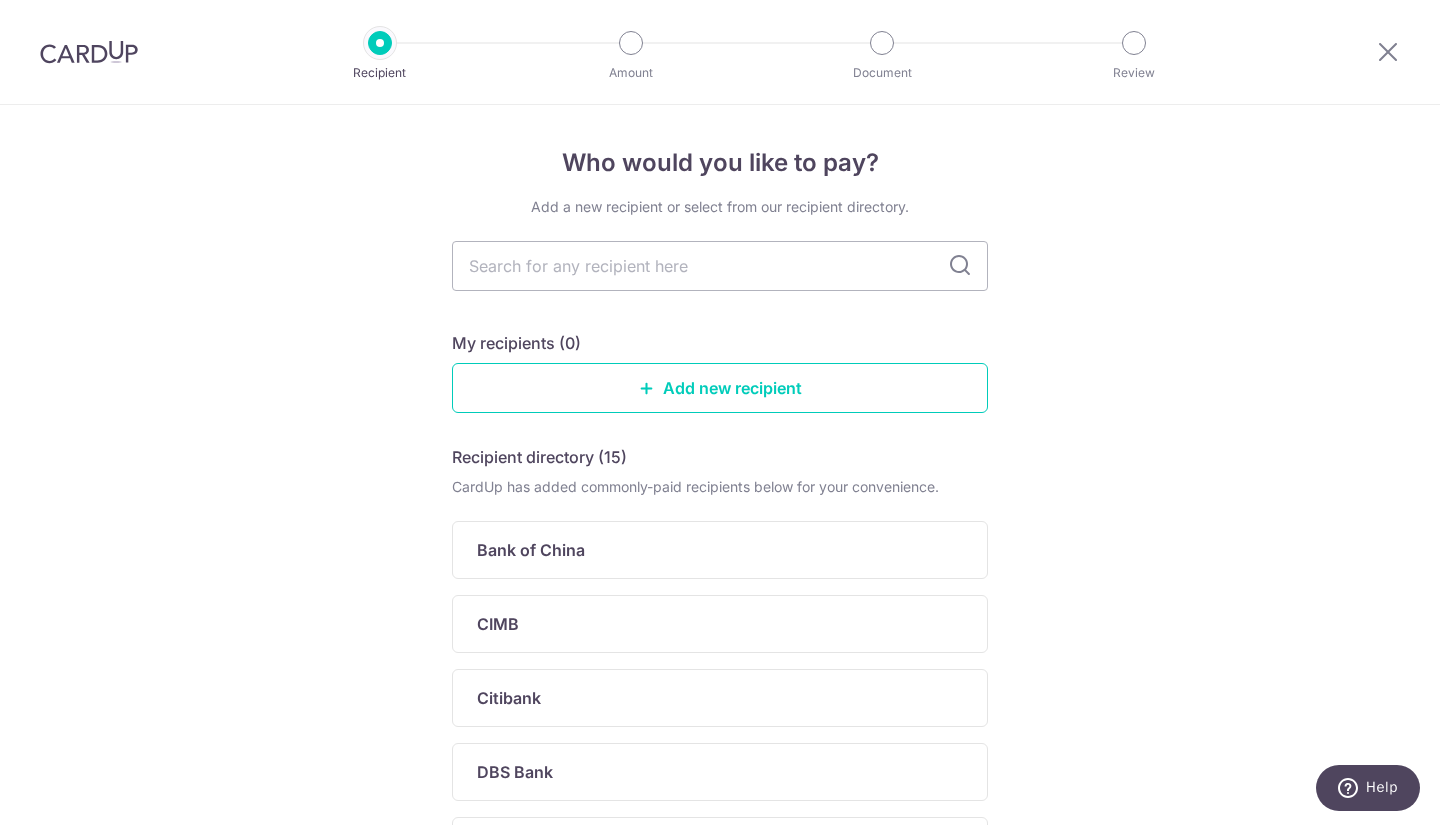 click on "Add a new recipient or select from our recipient directory.
My recipients (0)
Add new recipient
Recipient directory (15)
CardUp has added commonly-paid recipients below for your convenience.
Bank of China
CIMB
Citibank
DBS Bank
HDB
HONG [PERSON_NAME] FINANCE LIMITED" at bounding box center (720, 777) 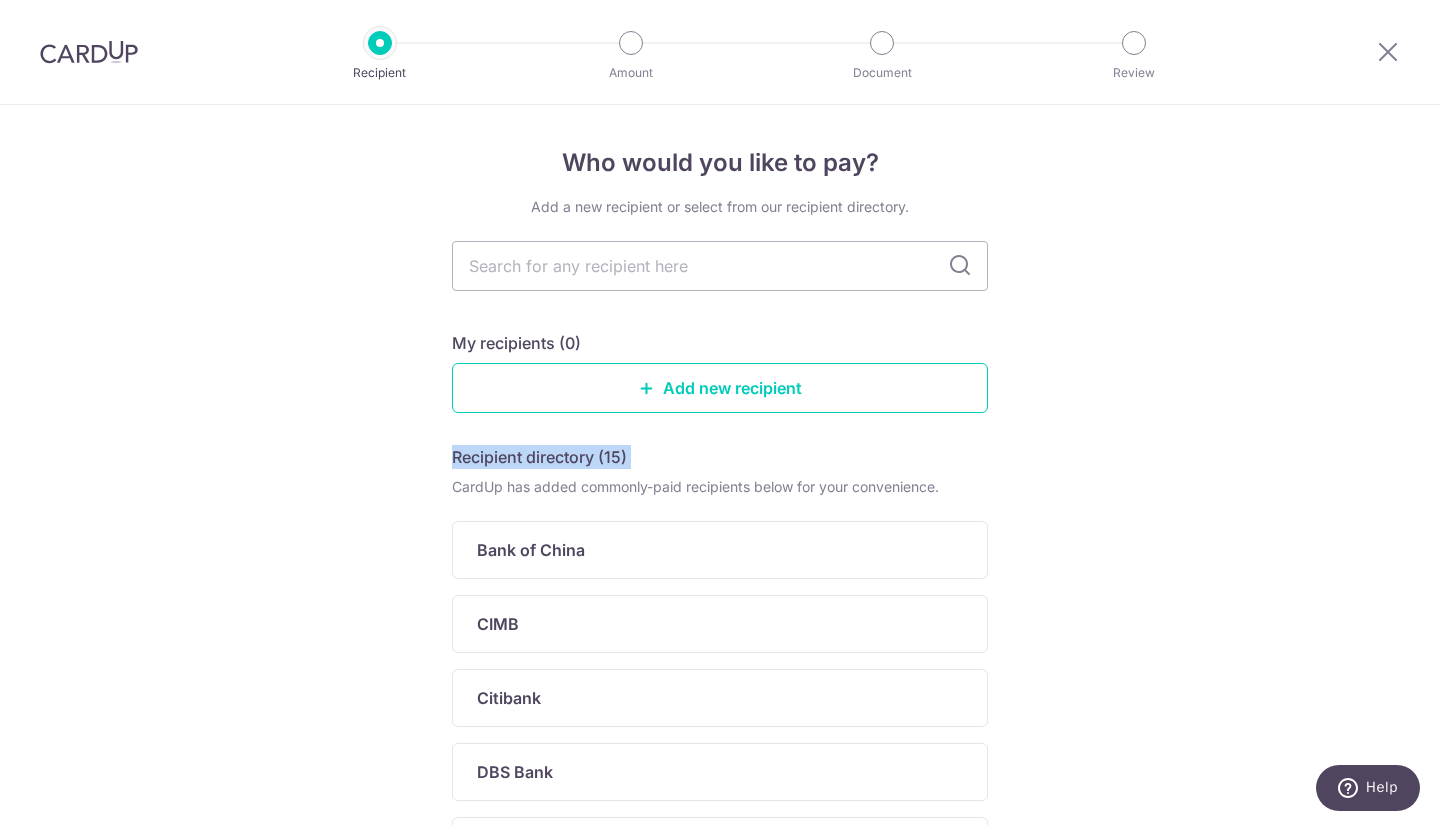 click on "Add a new recipient or select from our recipient directory.
My recipients (0)
Add new recipient
Recipient directory (15)
CardUp has added commonly-paid recipients below for your convenience.
Bank of China
CIMB
Citibank
DBS Bank
HDB
HONG [PERSON_NAME] FINANCE LIMITED" at bounding box center [720, 777] 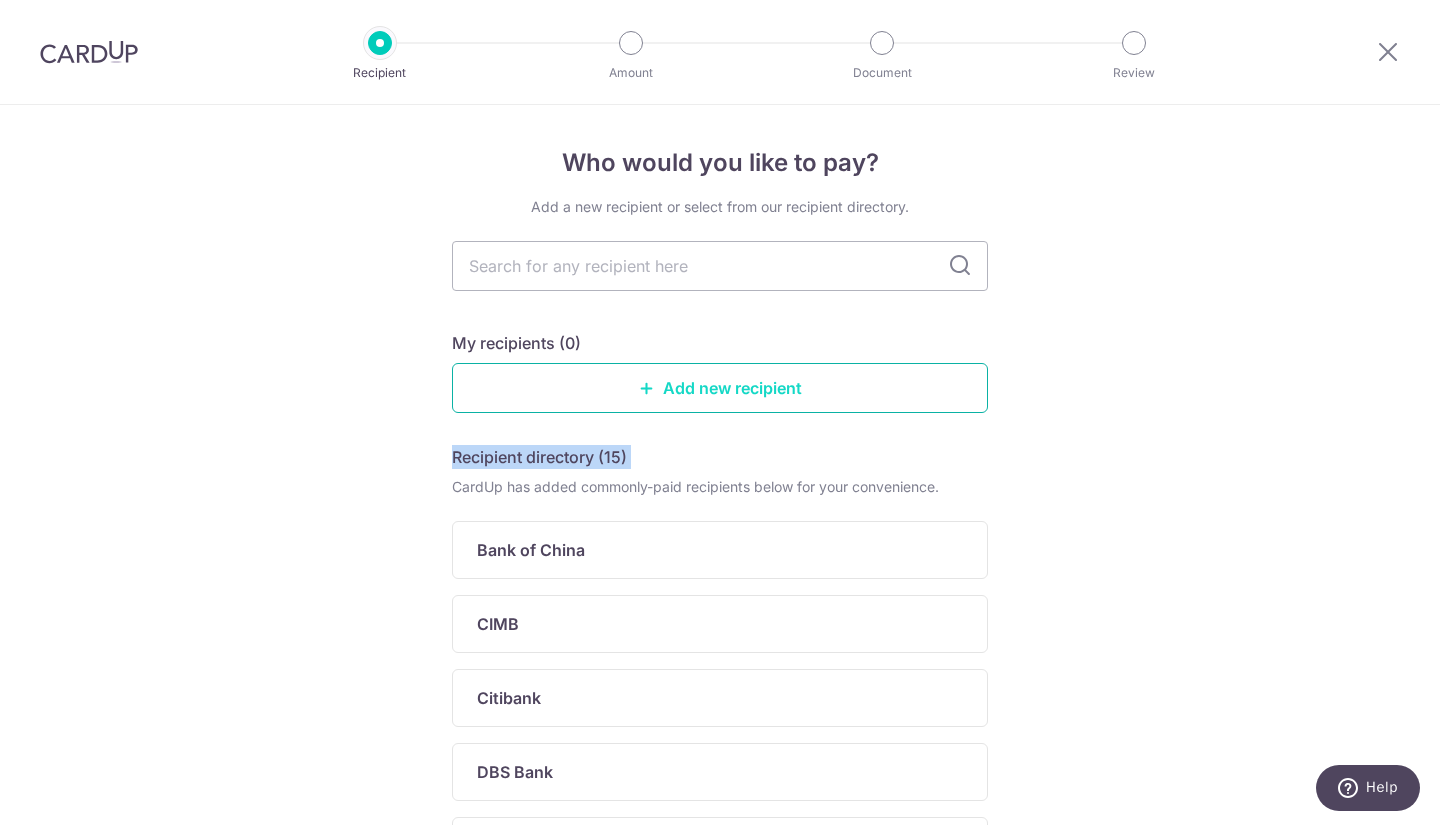 click on "Add new recipient" at bounding box center [720, 388] 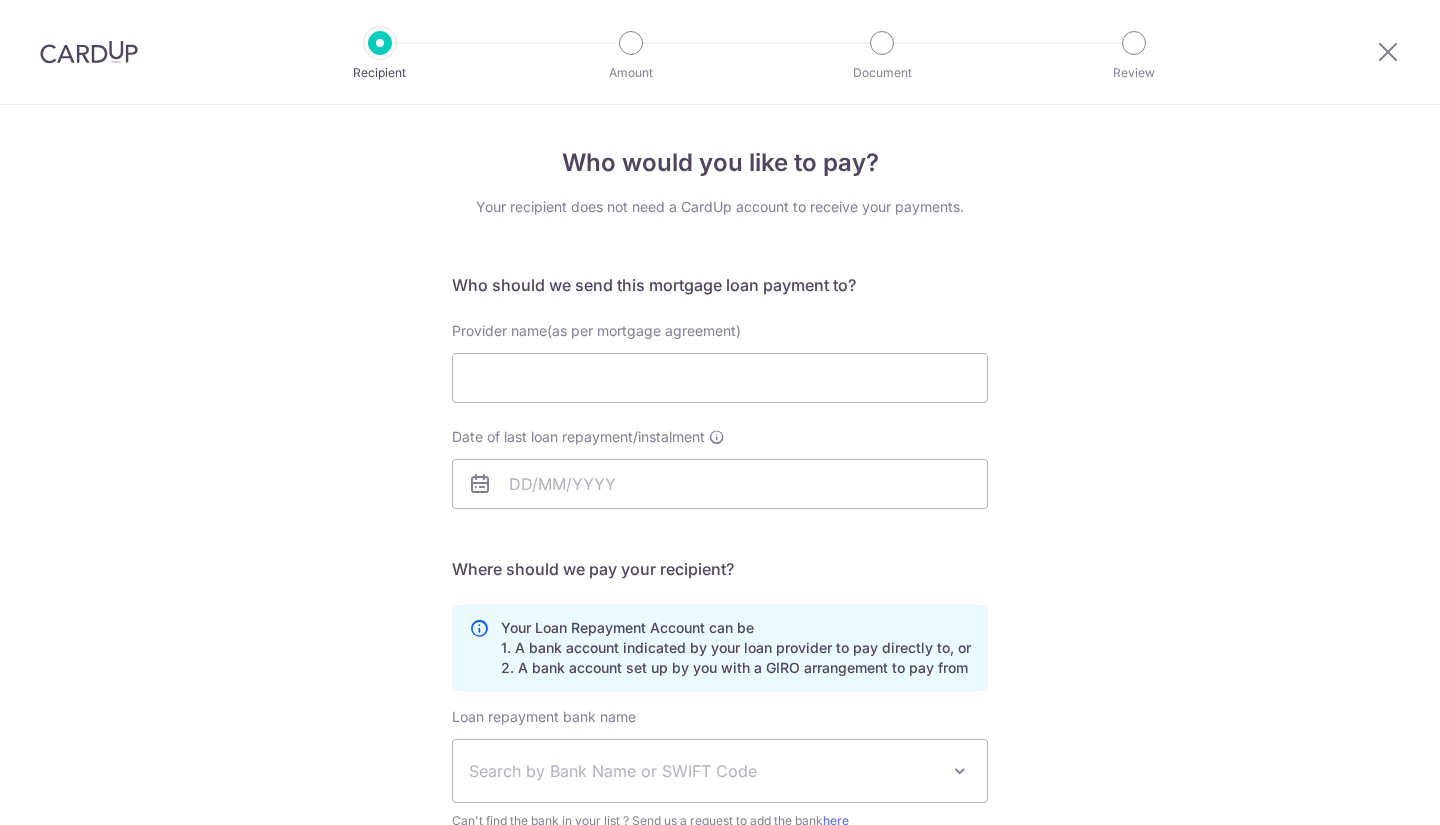 scroll, scrollTop: 0, scrollLeft: 0, axis: both 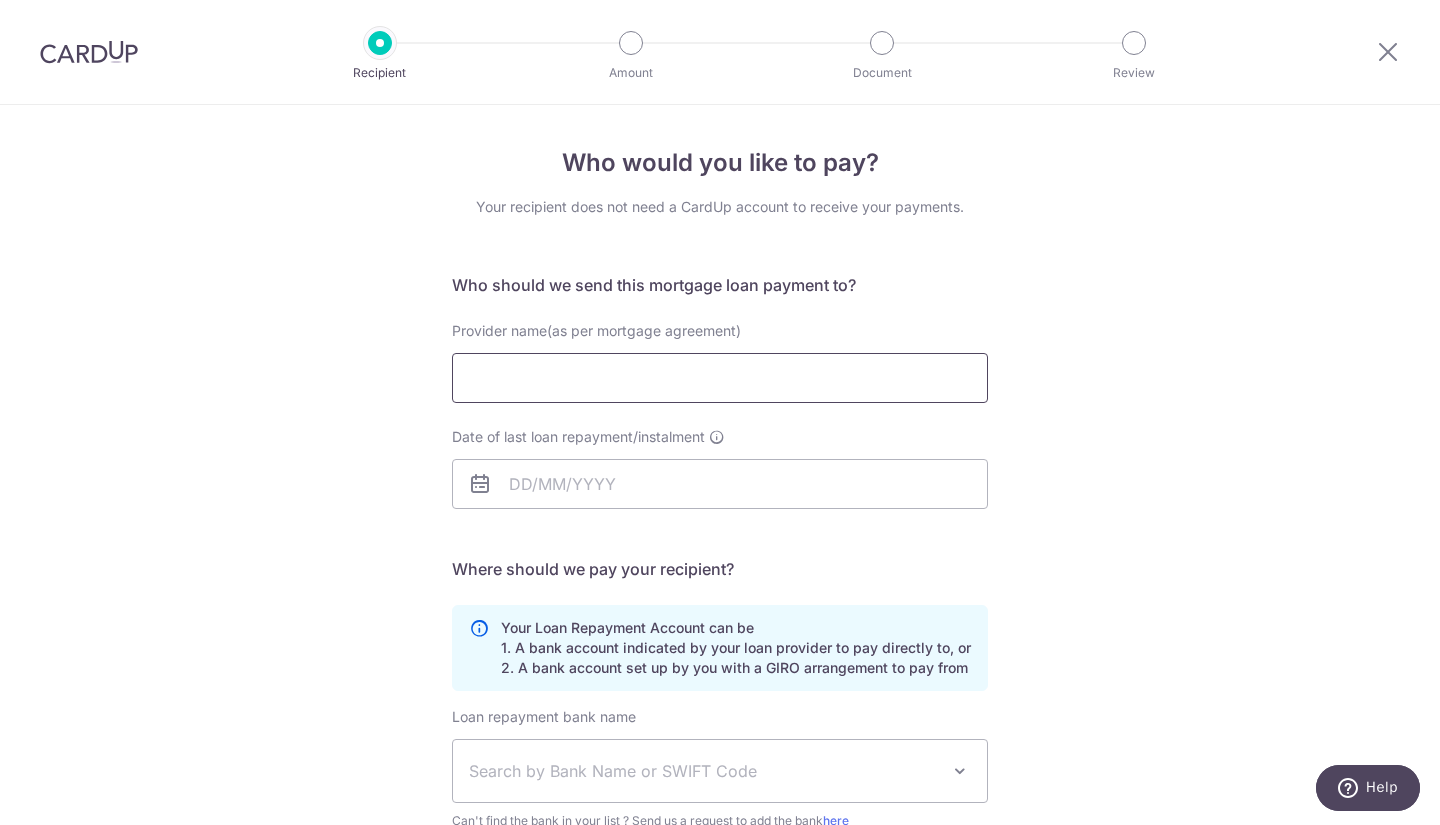 click on "Provider name(as per mortgage agreement)" at bounding box center [720, 378] 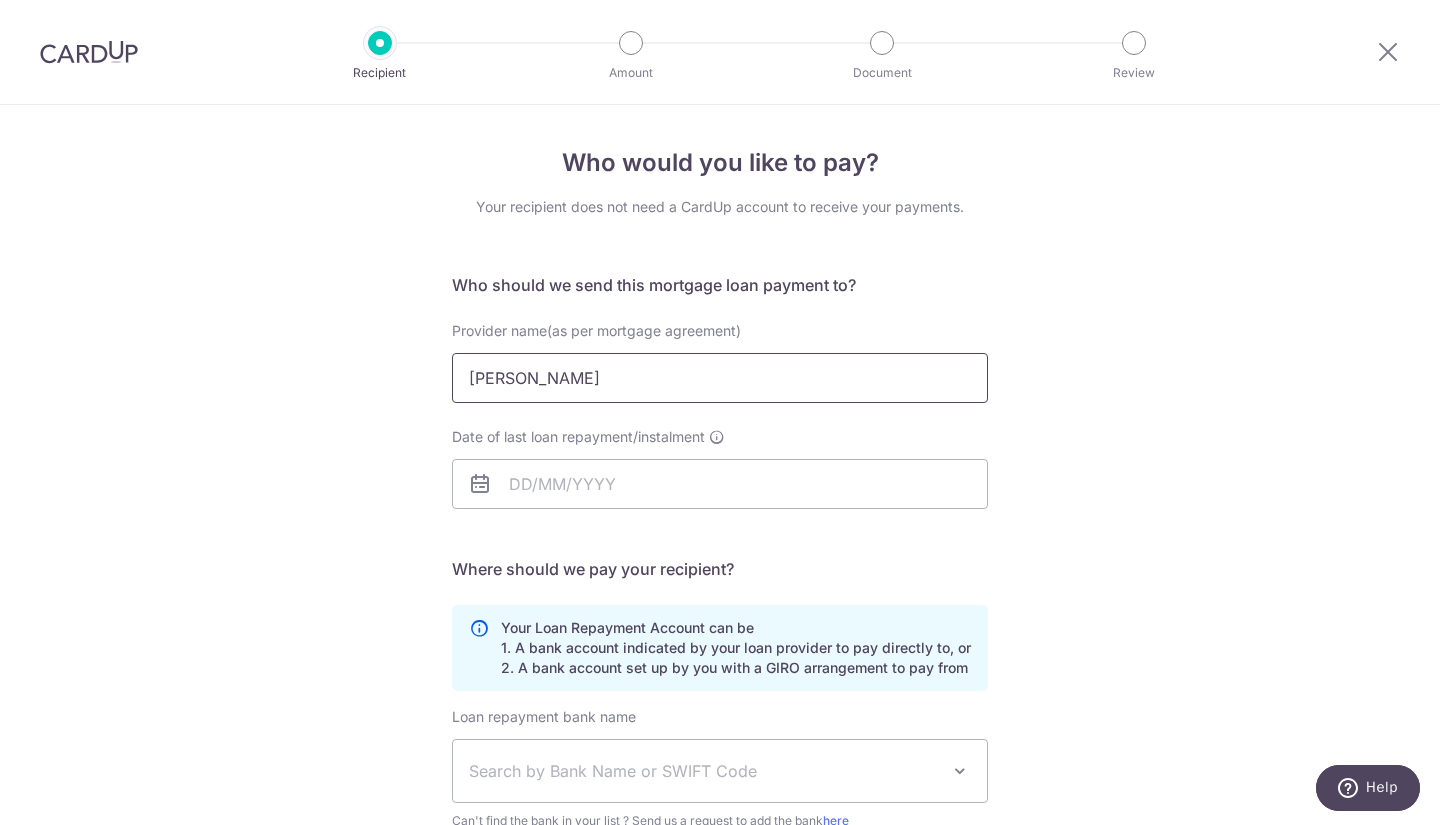 type on "[PERSON_NAME]" 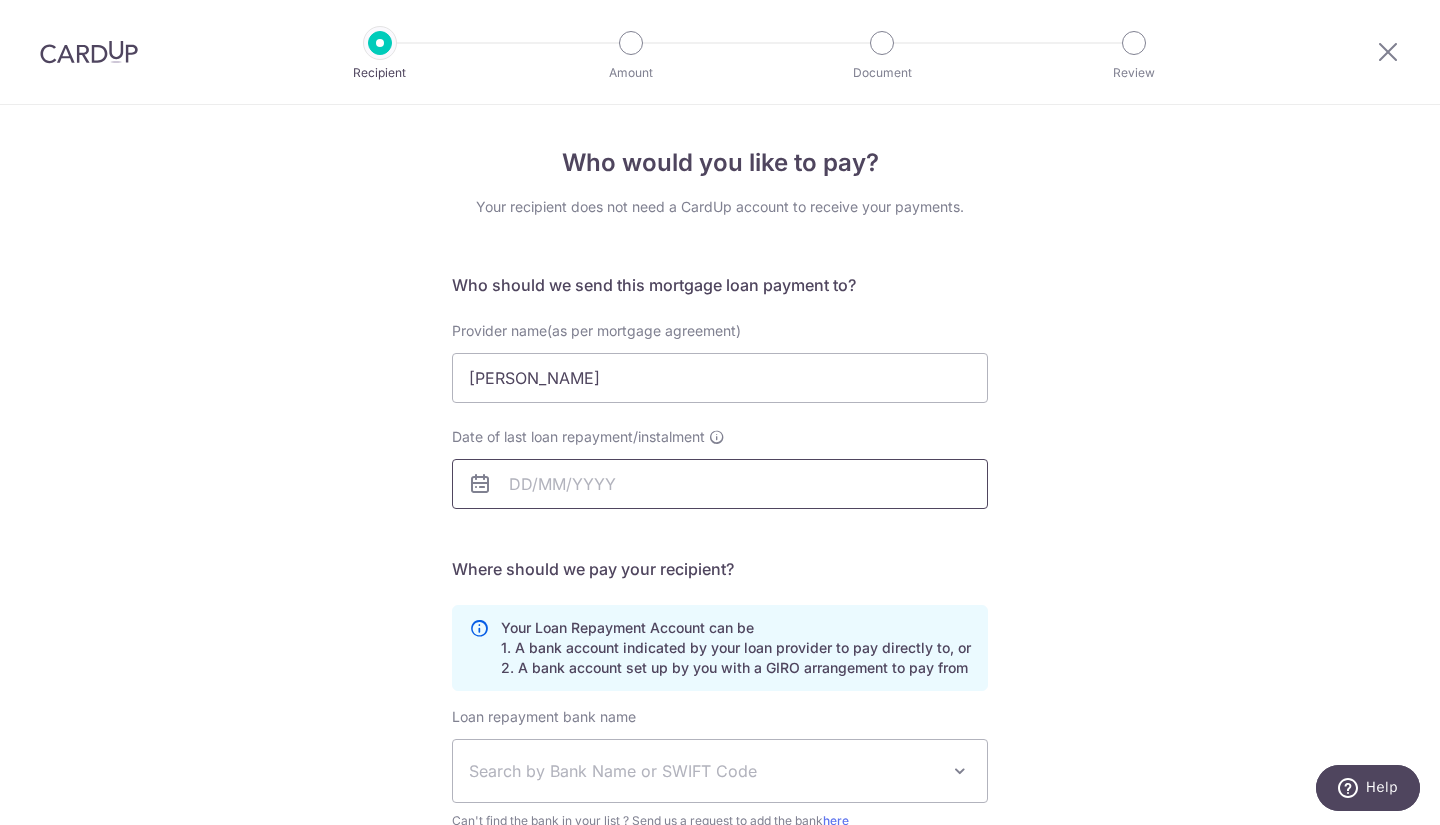 click on "Date of last loan repayment/instalment" at bounding box center [720, 484] 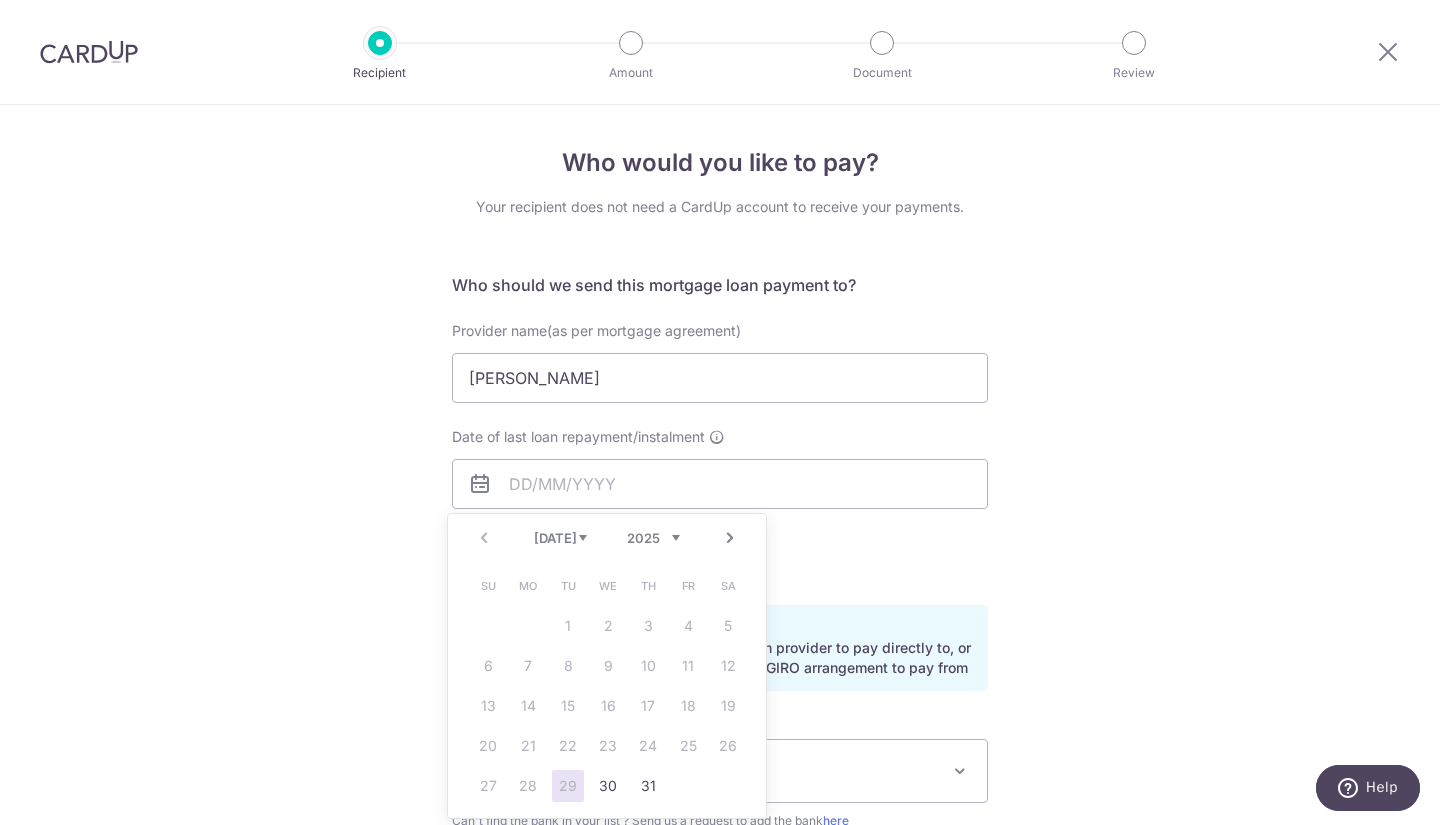 click on "Su Mo Tu We Th Fr Sa     1 2 3 4 5 6 7 8 9 10 11 12 13 14 15 16 17 18 19 20 21 22 23 24 25 26 27 28 29 30 31" at bounding box center (608, 686) 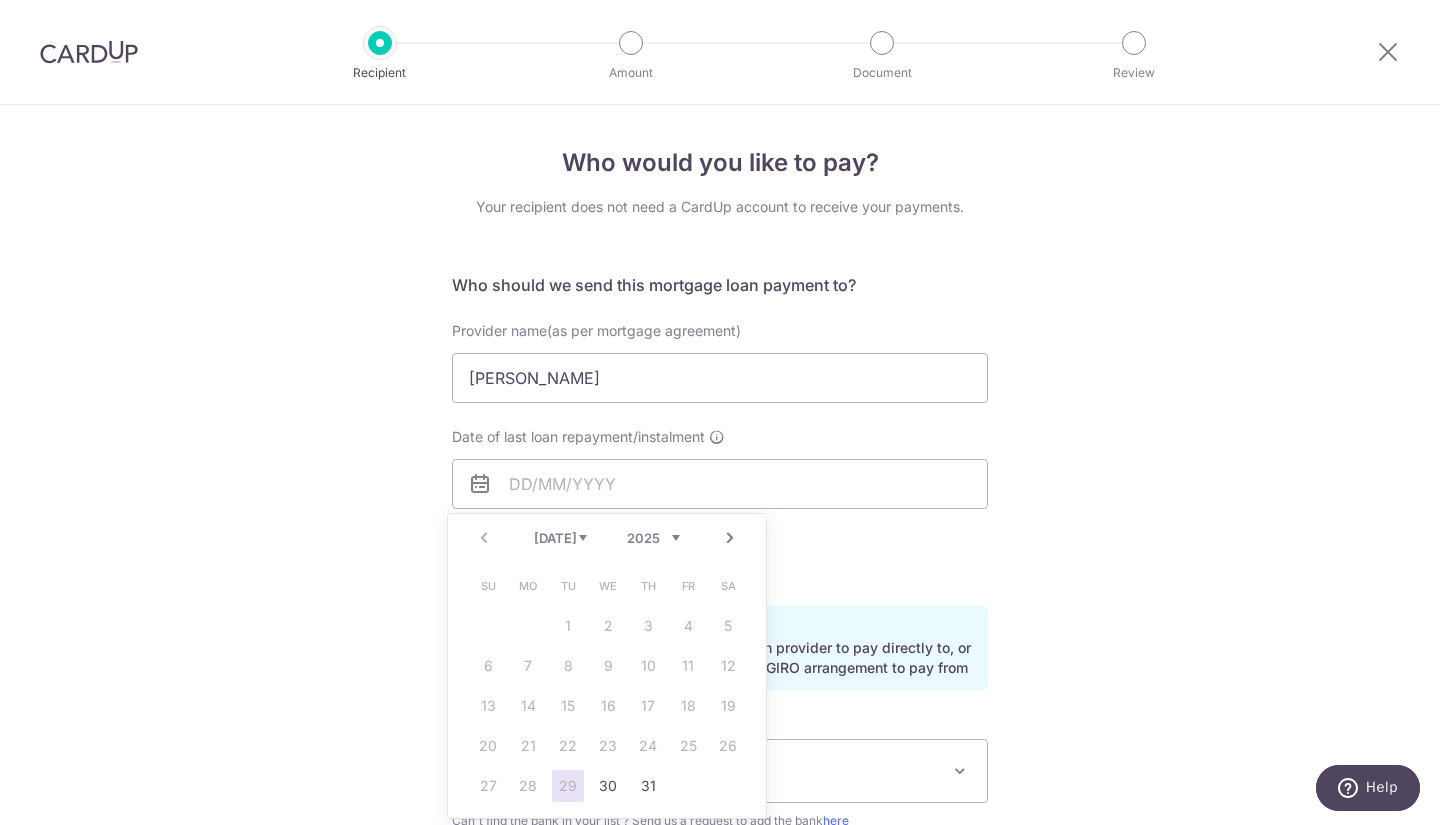 click on "Su Mo Tu We Th Fr Sa     1 2 3 4 5 6 7 8 9 10 11 12 13 14 15 16 17 18 19 20 21 22 23 24 25 26 27 28 29 30 31" at bounding box center (608, 686) 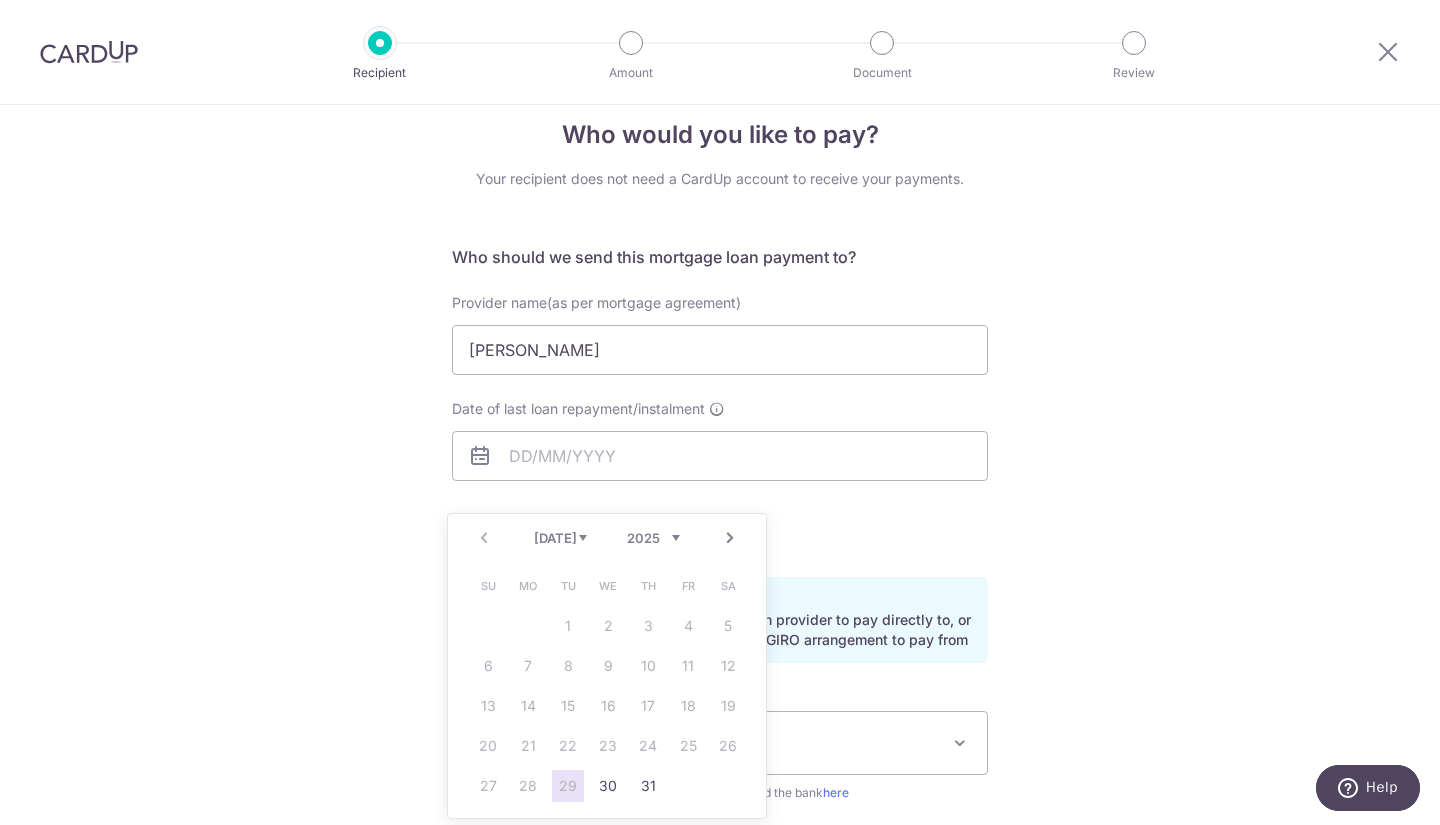 scroll, scrollTop: 28, scrollLeft: 0, axis: vertical 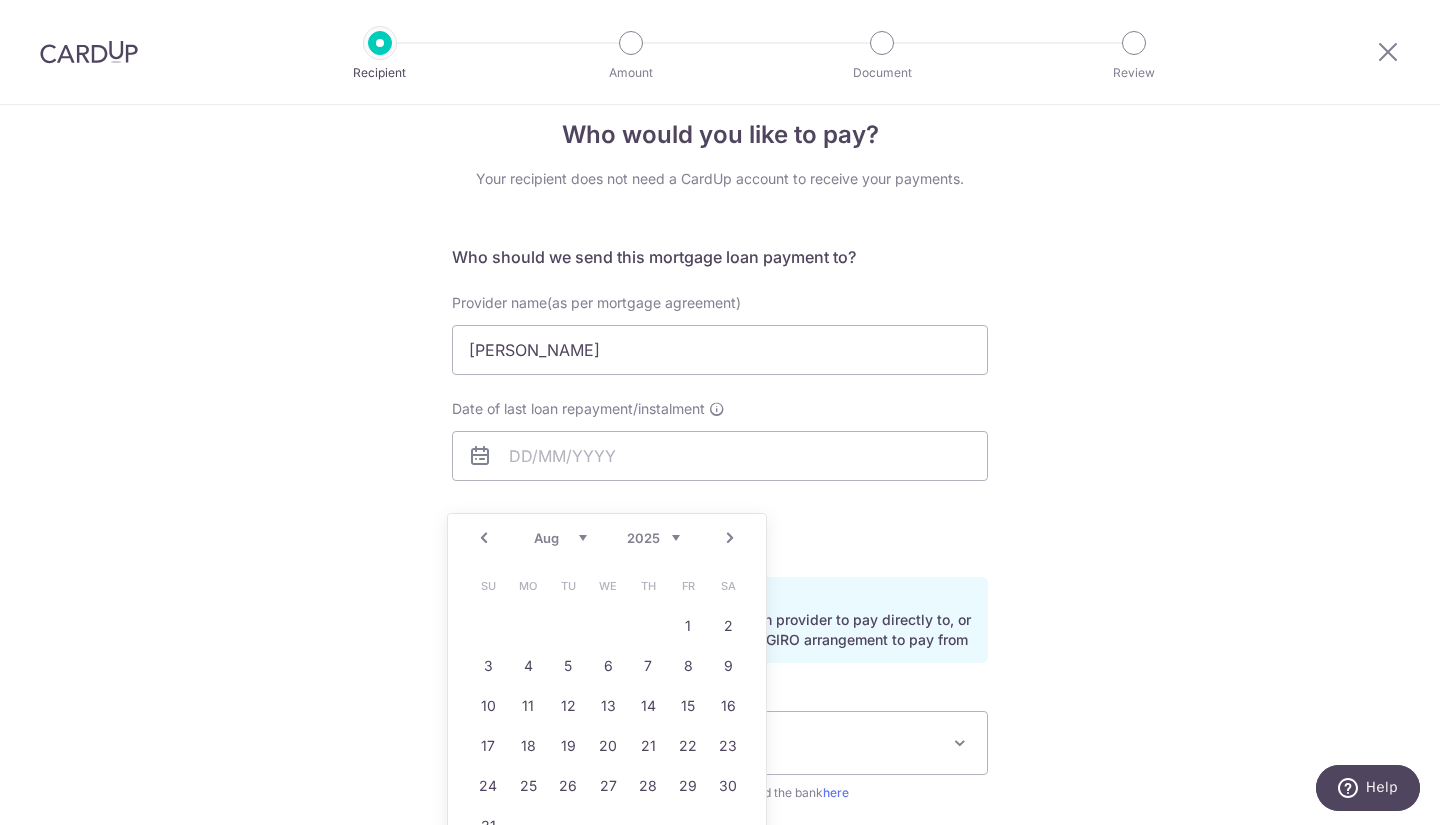 click on "Next" at bounding box center [730, 538] 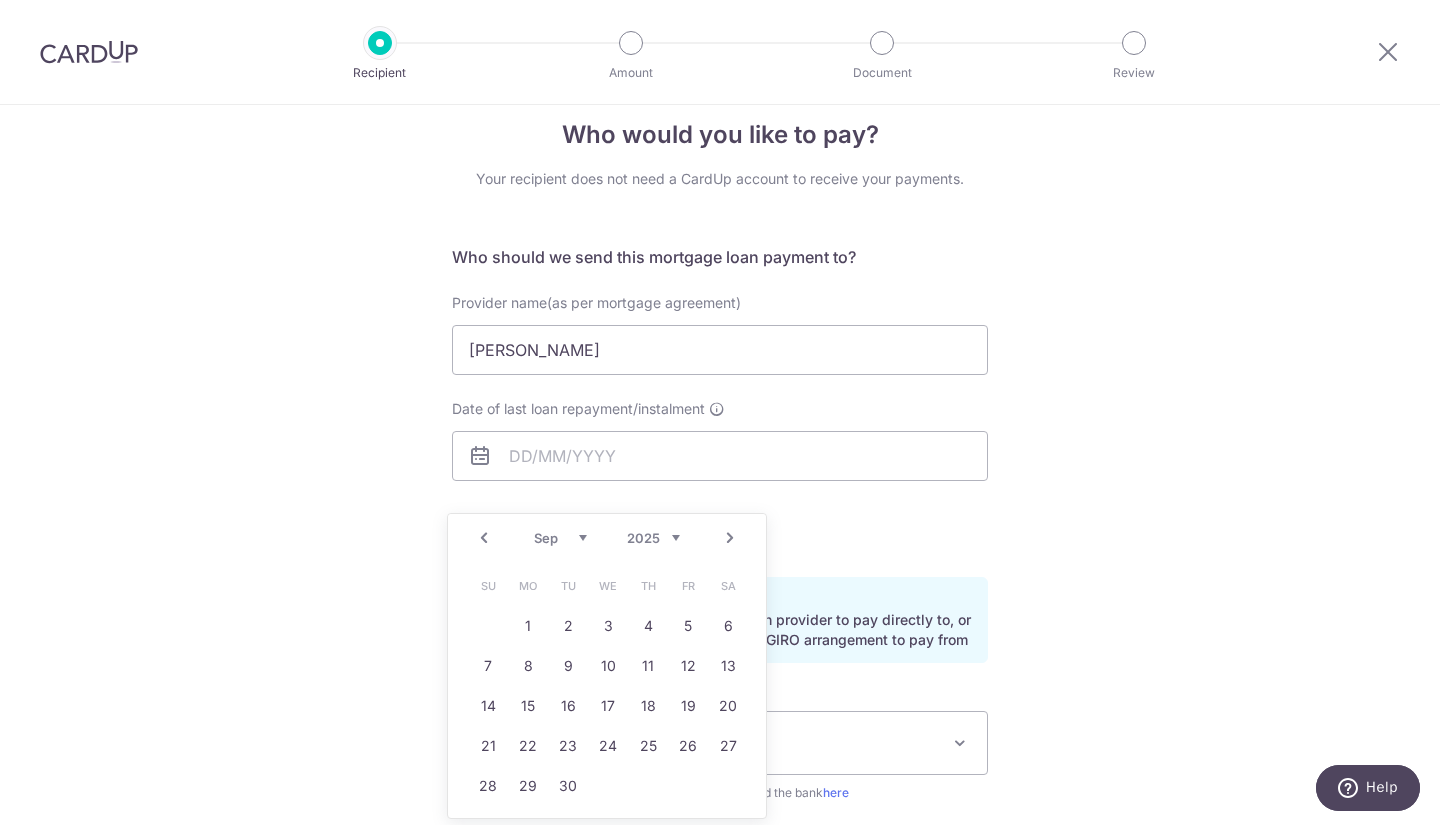 click on "Next" at bounding box center (730, 538) 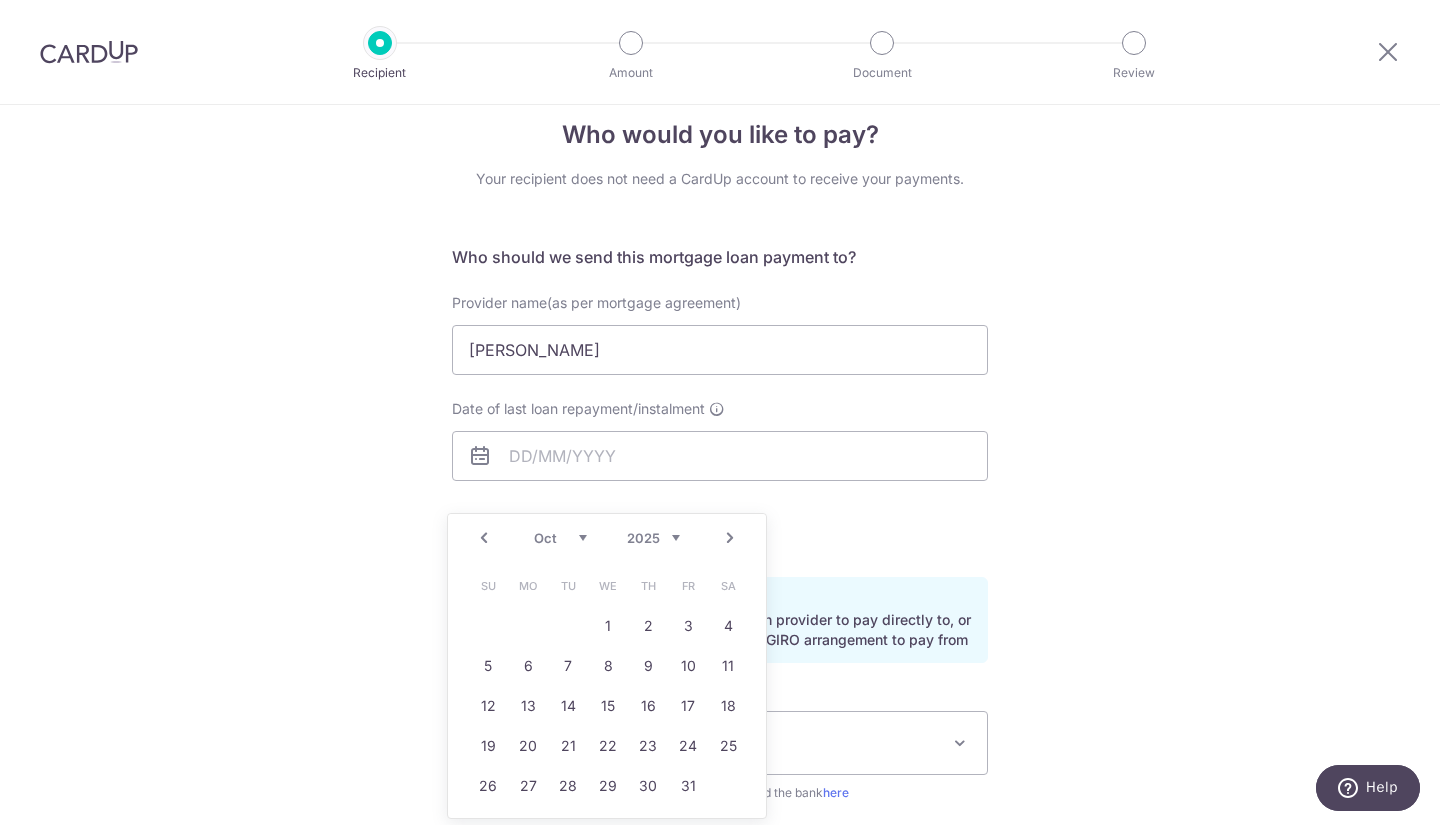 click on "Next" at bounding box center (730, 538) 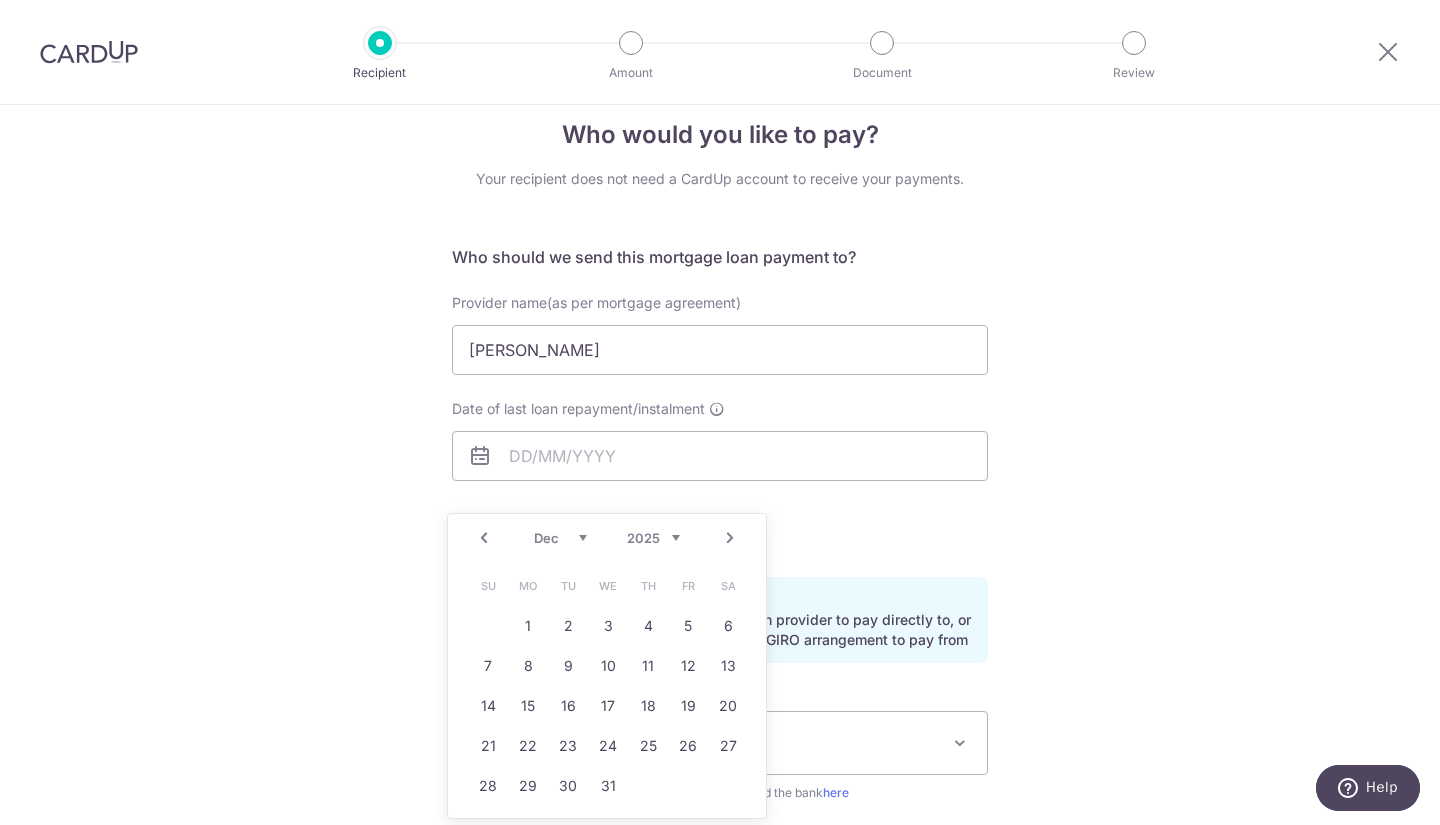 click on "Next" at bounding box center (730, 538) 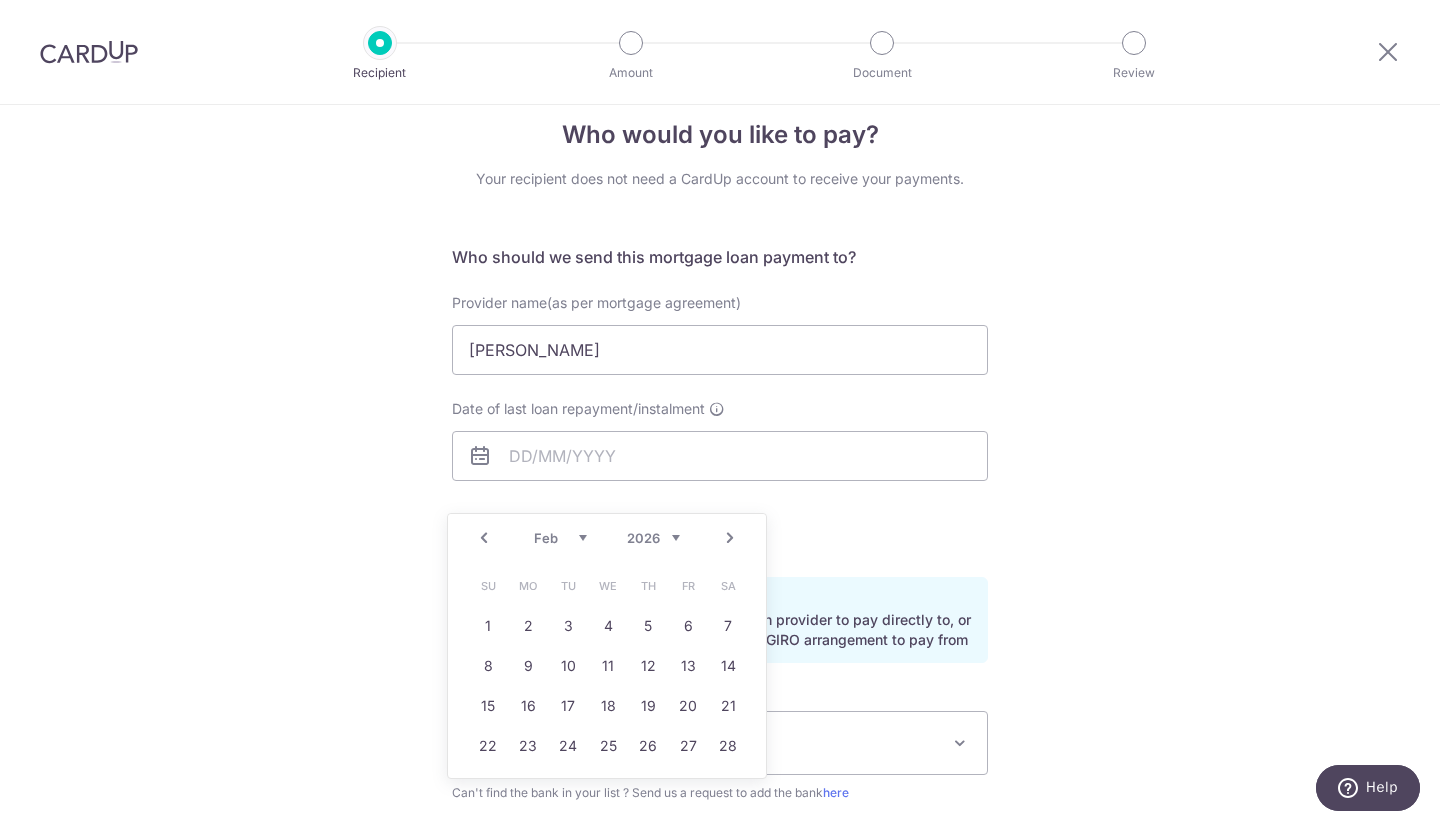 click on "Next" at bounding box center [730, 538] 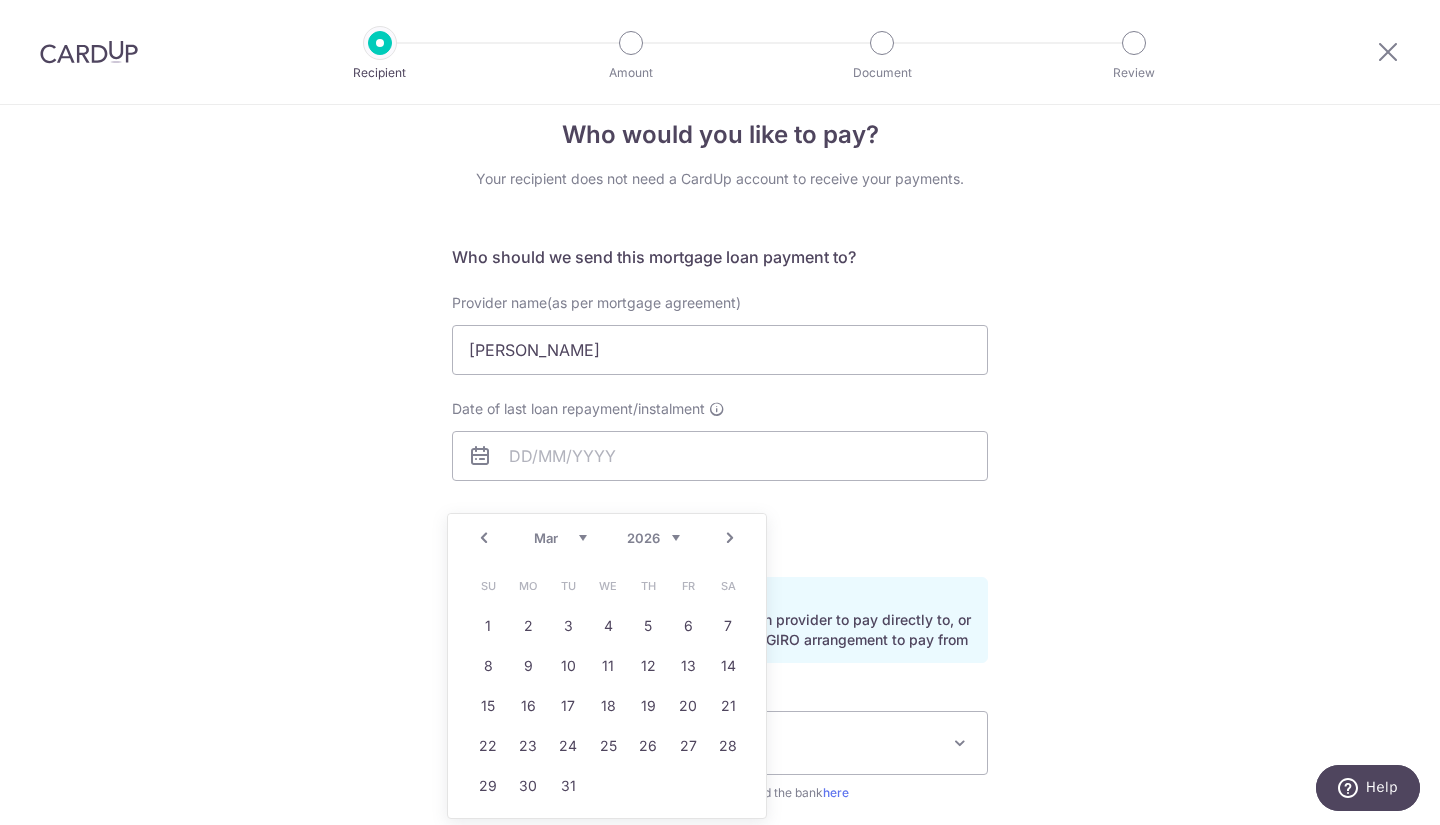 click on "Next" at bounding box center [730, 538] 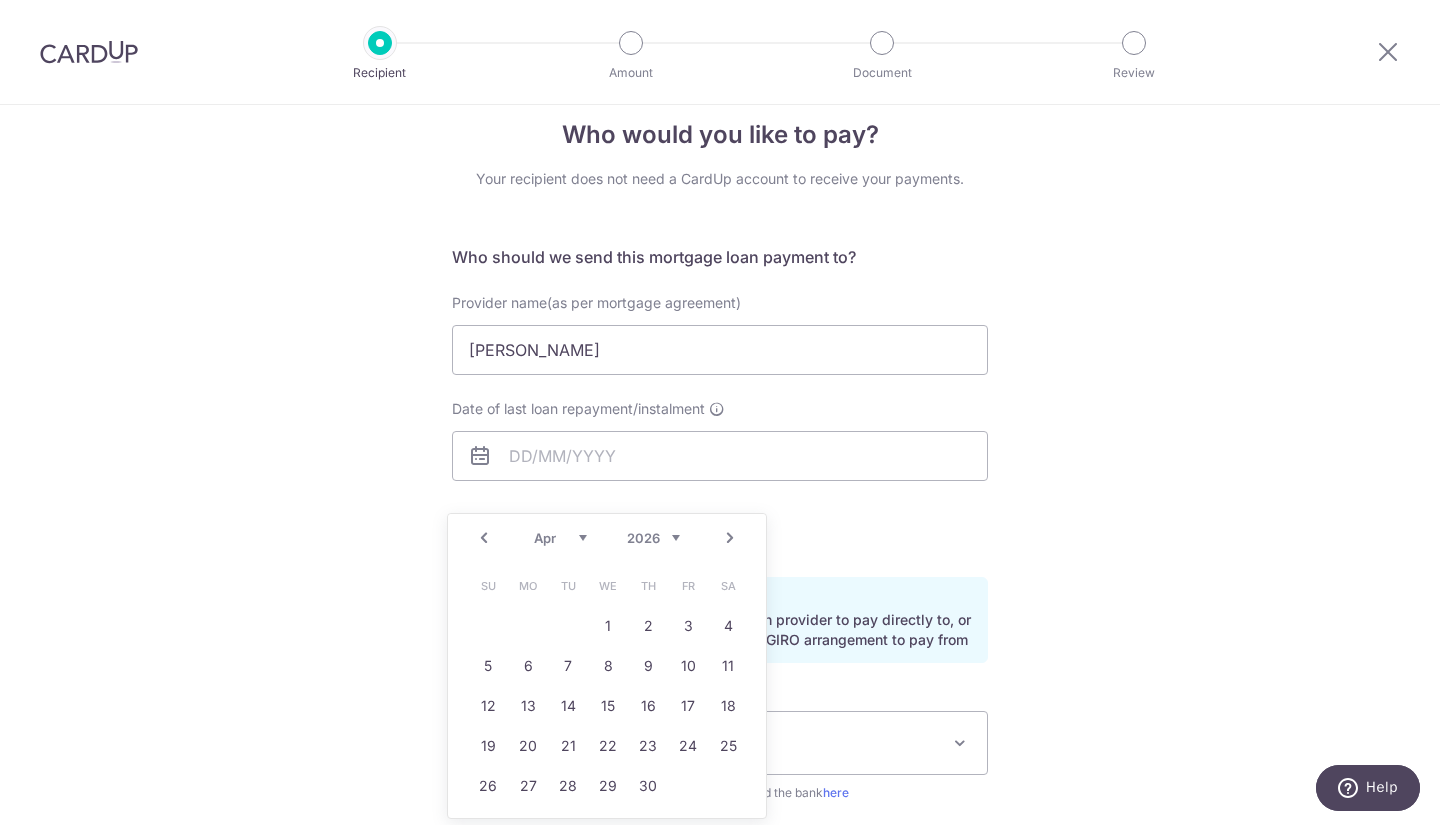click on "Next" at bounding box center (730, 538) 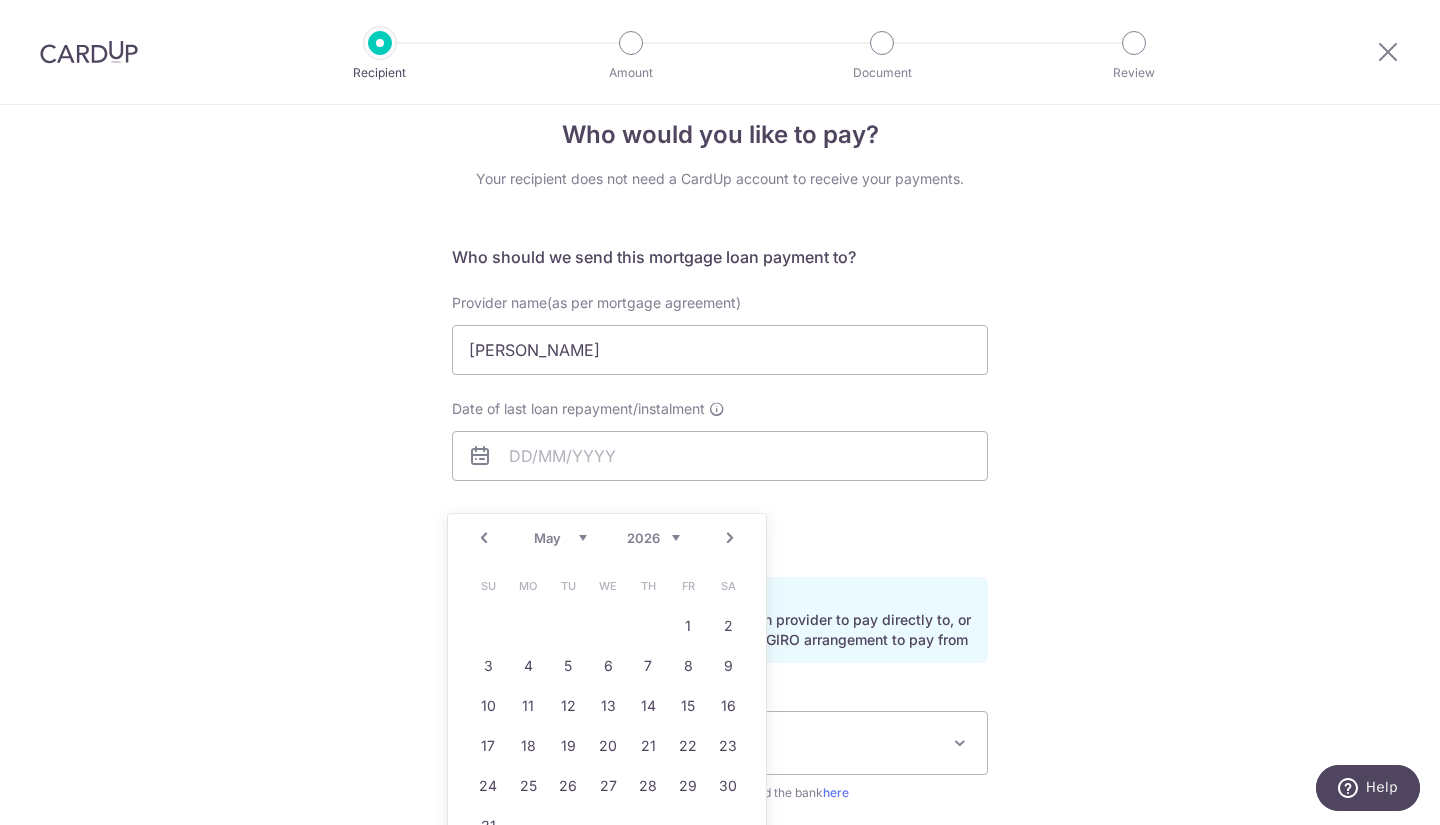 click on "Next" at bounding box center (730, 538) 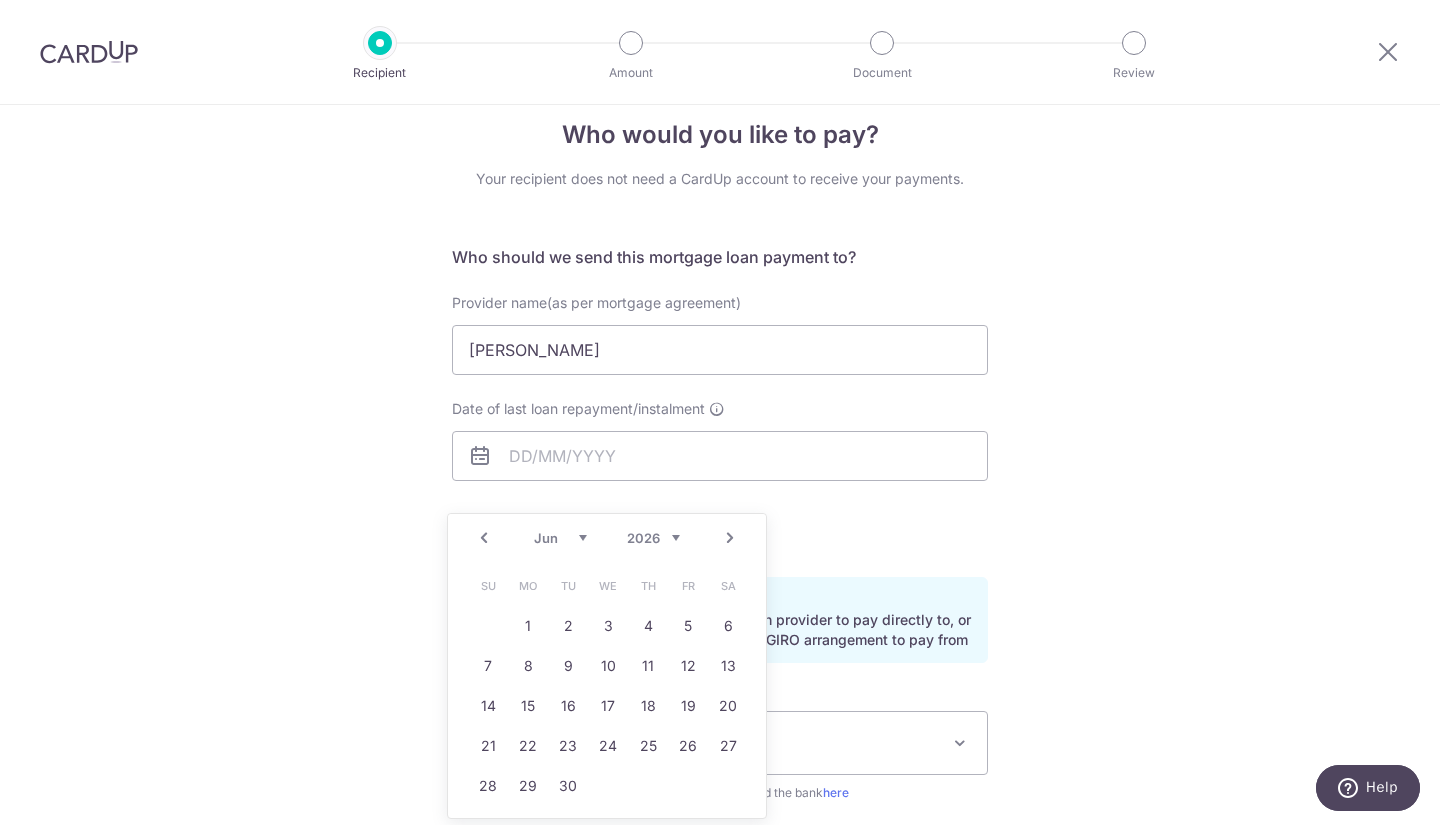 click on "Next" at bounding box center [730, 538] 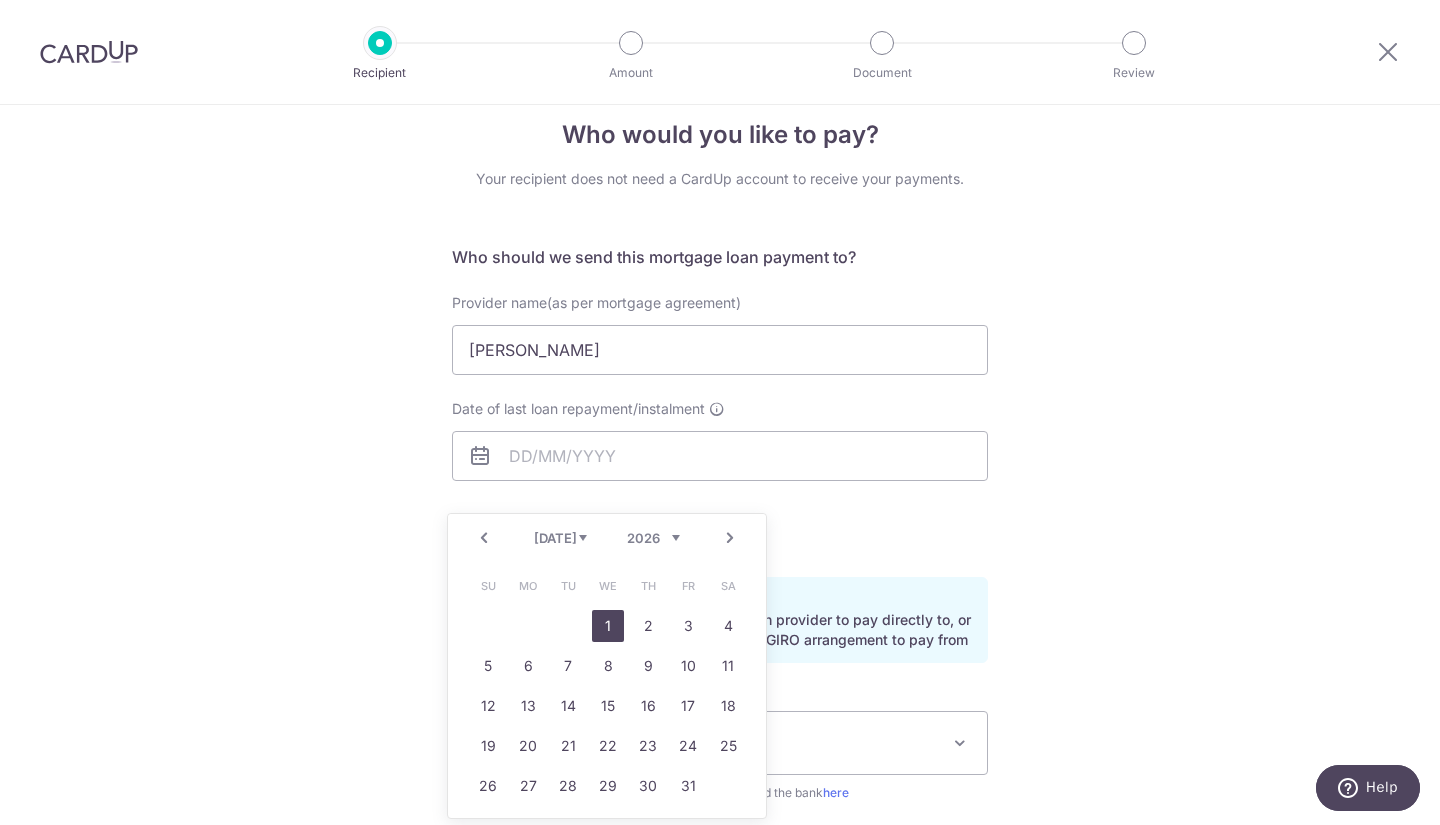 click on "1" at bounding box center [608, 626] 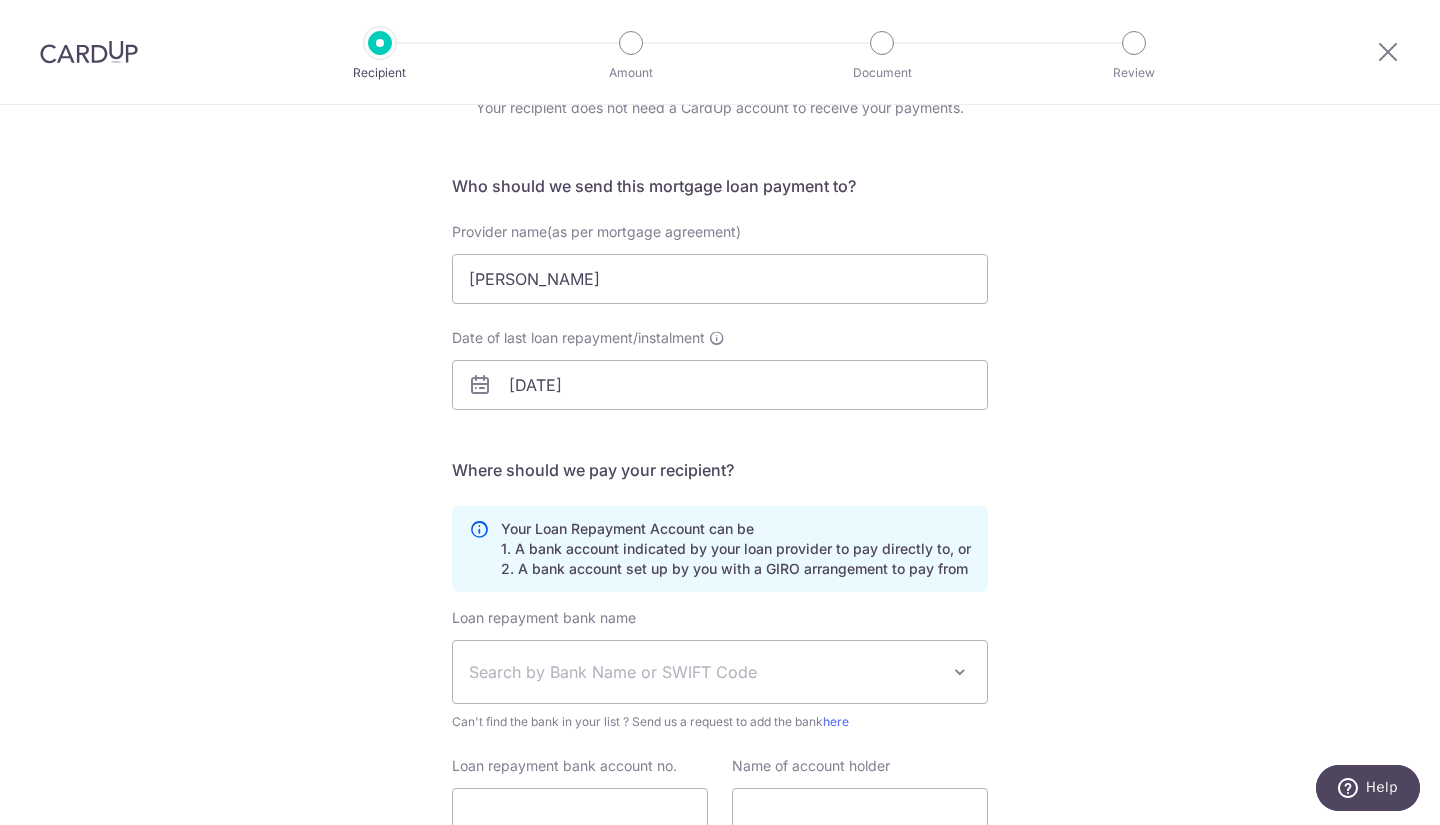 scroll, scrollTop: 262, scrollLeft: 0, axis: vertical 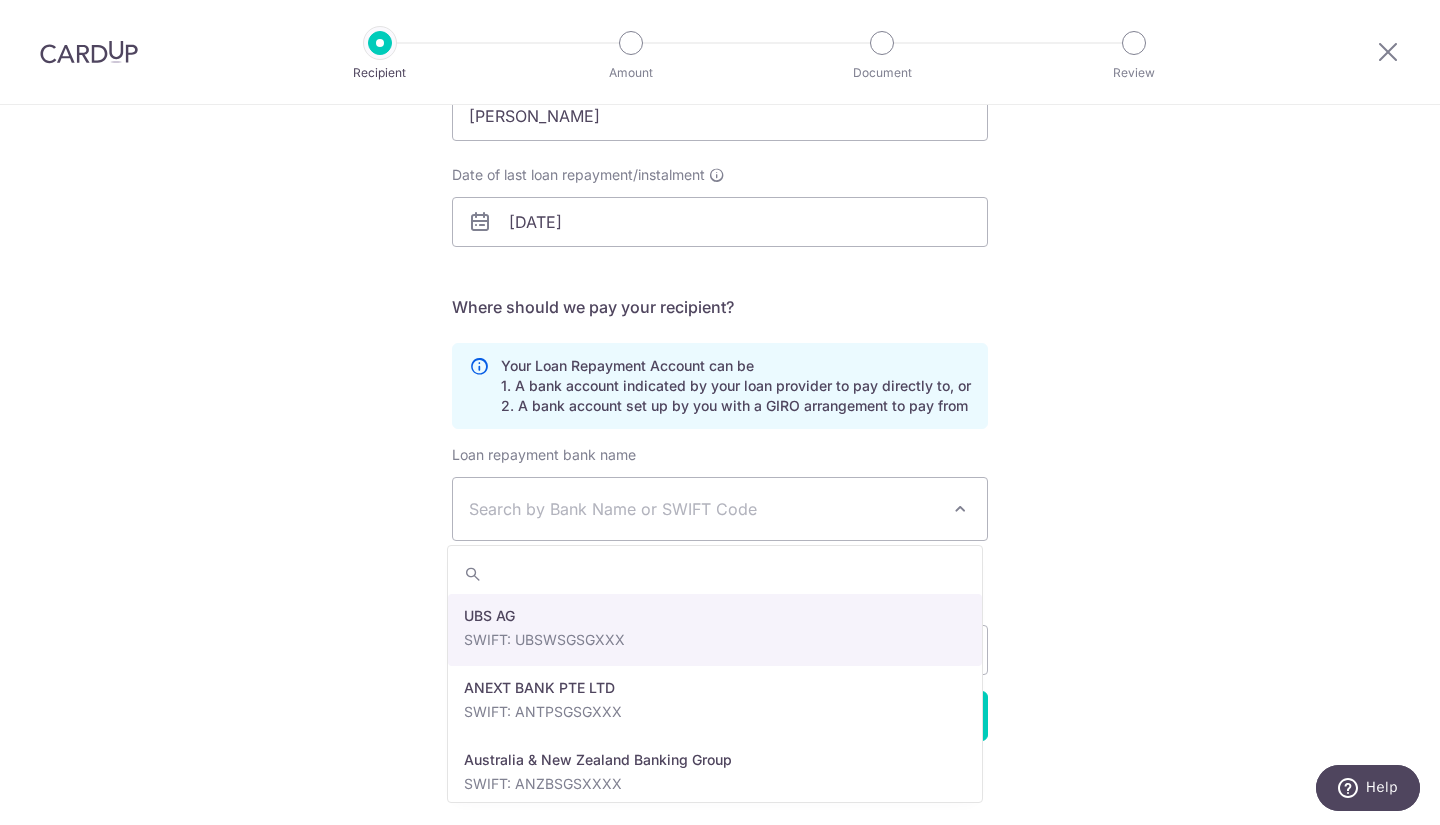 click on "Search by Bank Name or SWIFT Code" at bounding box center [720, 509] 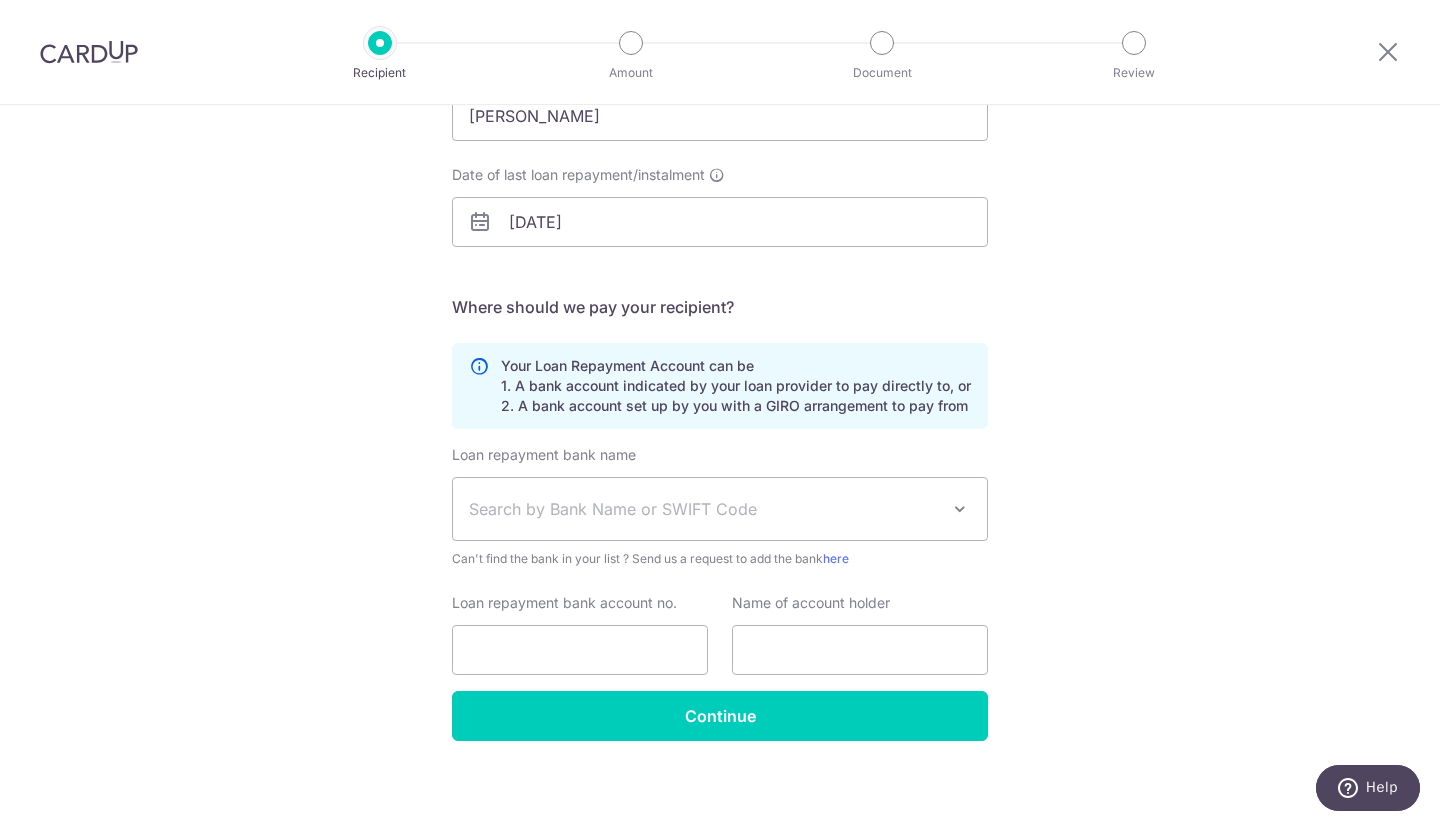 click on "Search by Bank Name or SWIFT Code" at bounding box center (704, 509) 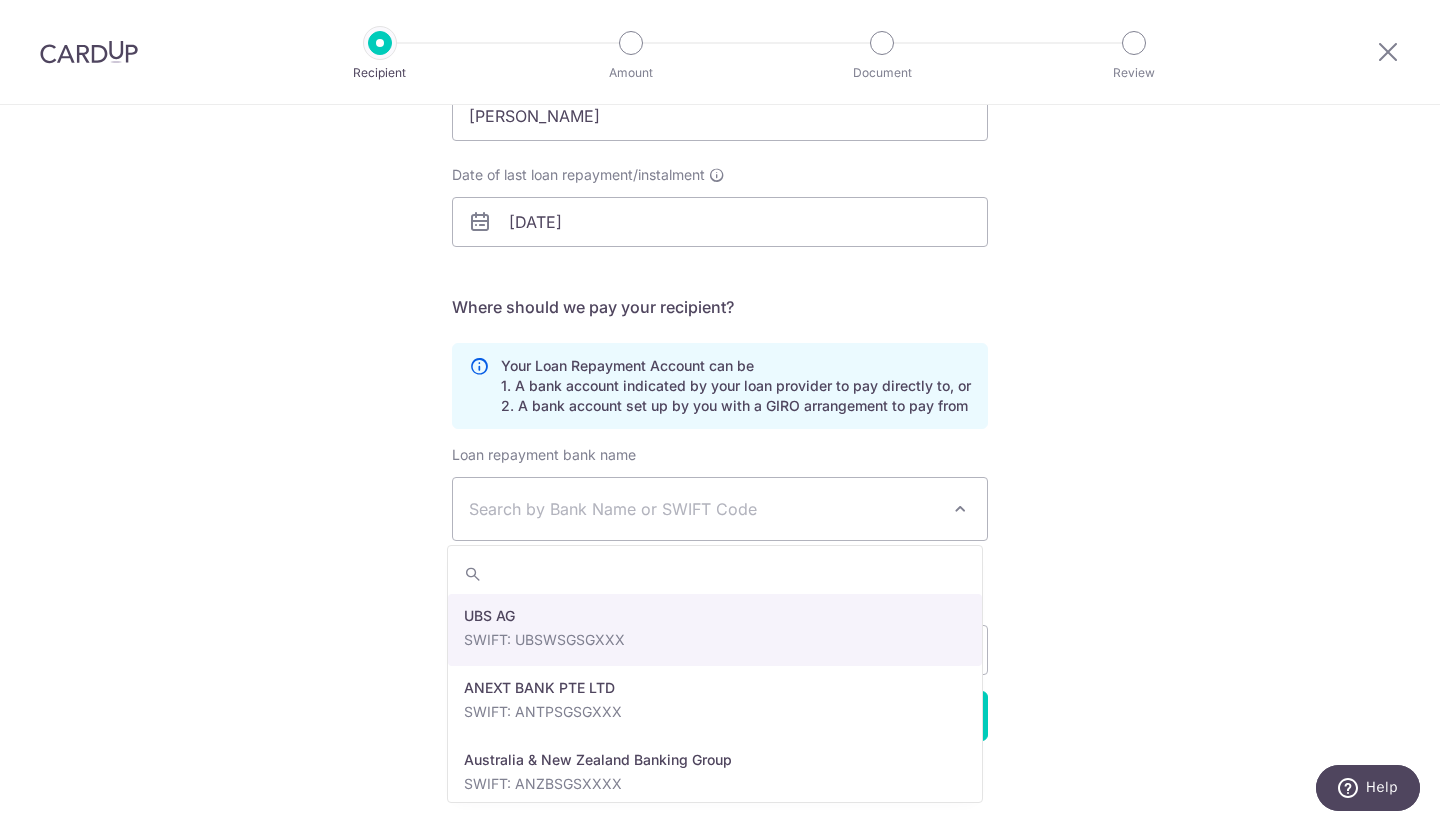 click on "Search by Bank Name or SWIFT Code" at bounding box center [704, 509] 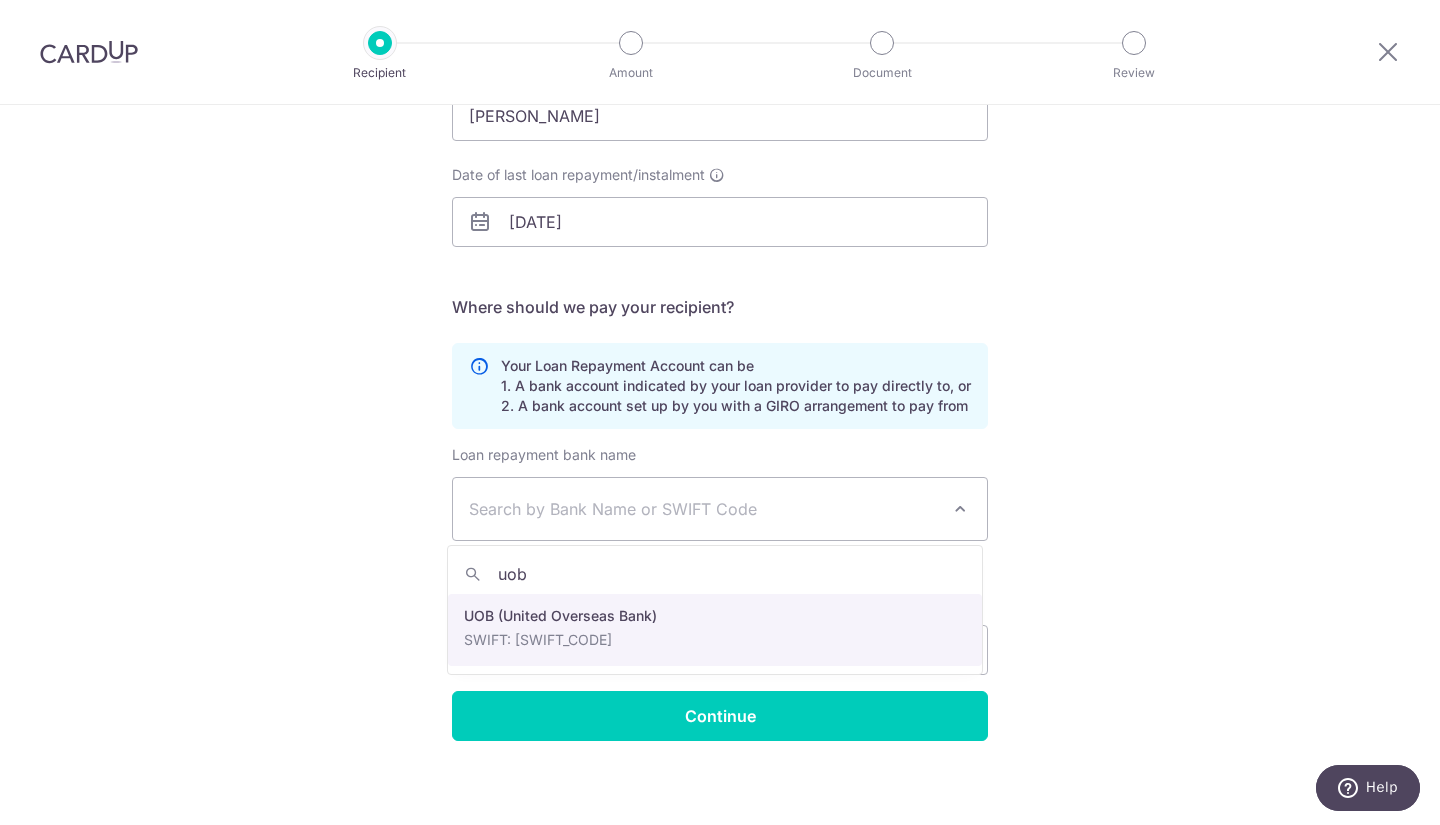 type on "uob" 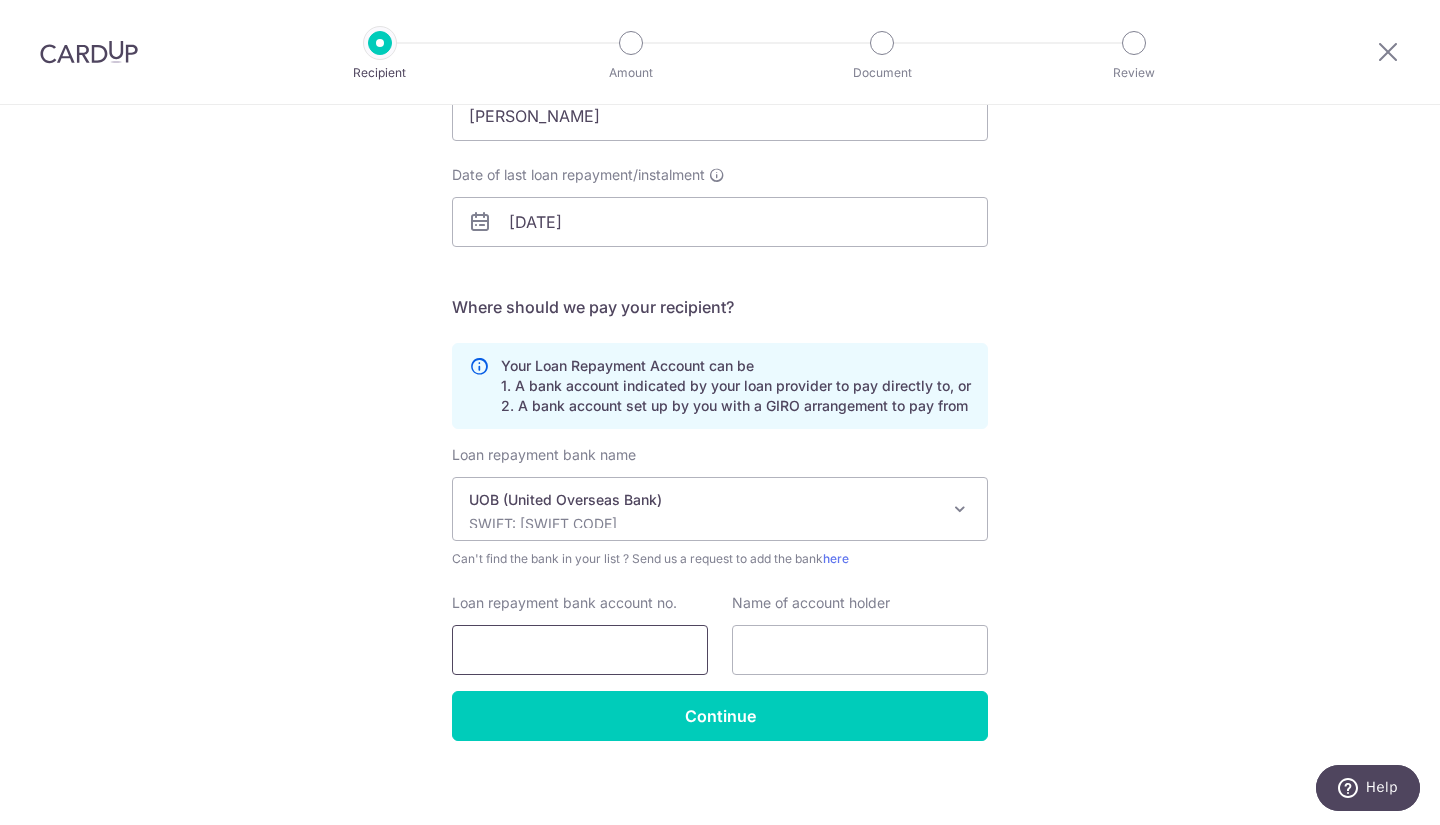 click on "Loan repayment bank account no." at bounding box center (580, 650) 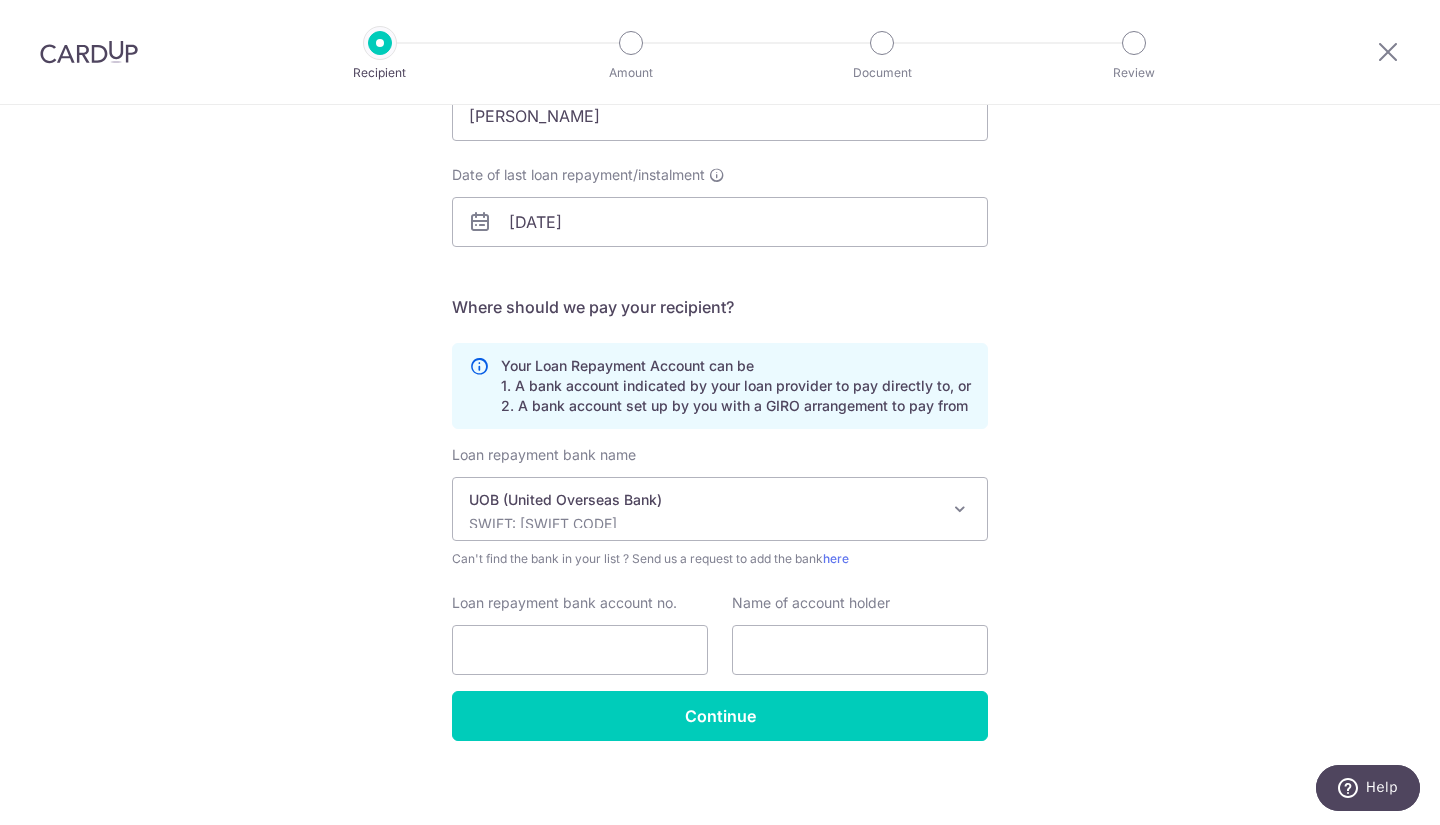 click on "Who would you like to pay?
Your recipient does not need a CardUp account to receive your payments.
Who should we send this mortgage loan payment to?
Provider name(as per mortgage agreement)
[PERSON_NAME]
Date of last loan repayment/instalment
[DATE]
Translation missing: [DOMAIN_NAME] key
URL
Telephone" at bounding box center [720, 339] 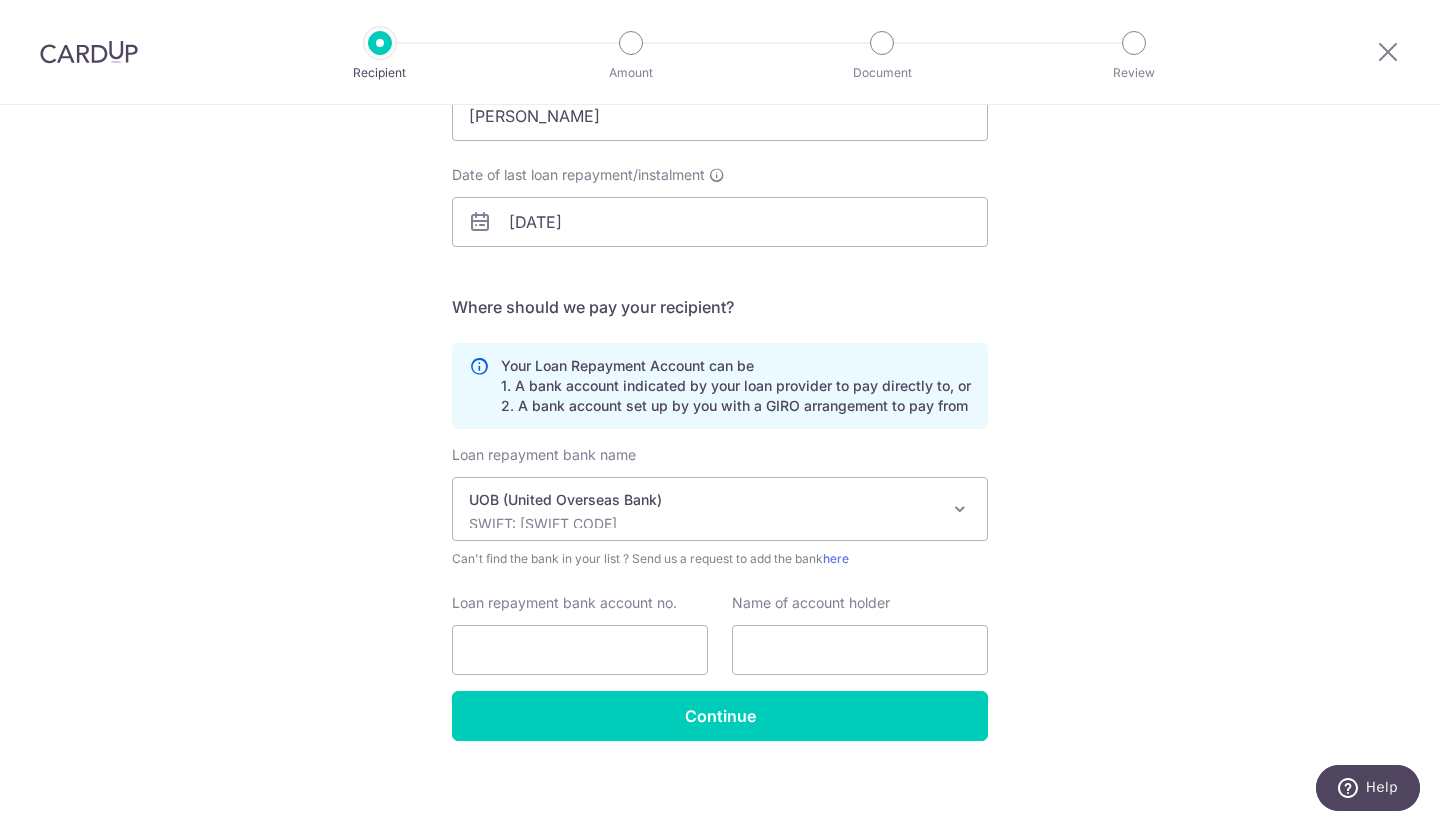 scroll, scrollTop: 272, scrollLeft: 0, axis: vertical 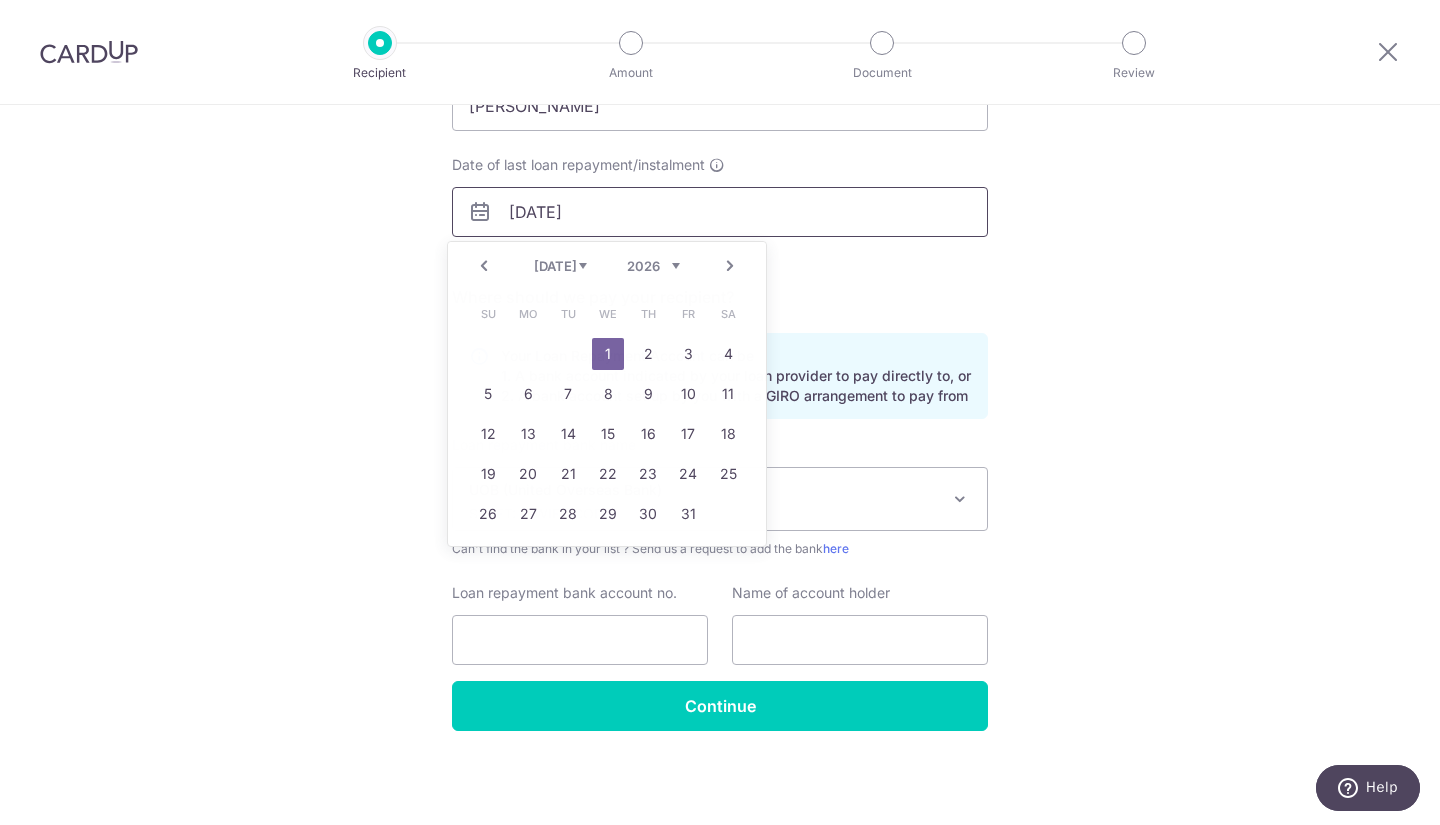 click on "[DATE]" at bounding box center (720, 212) 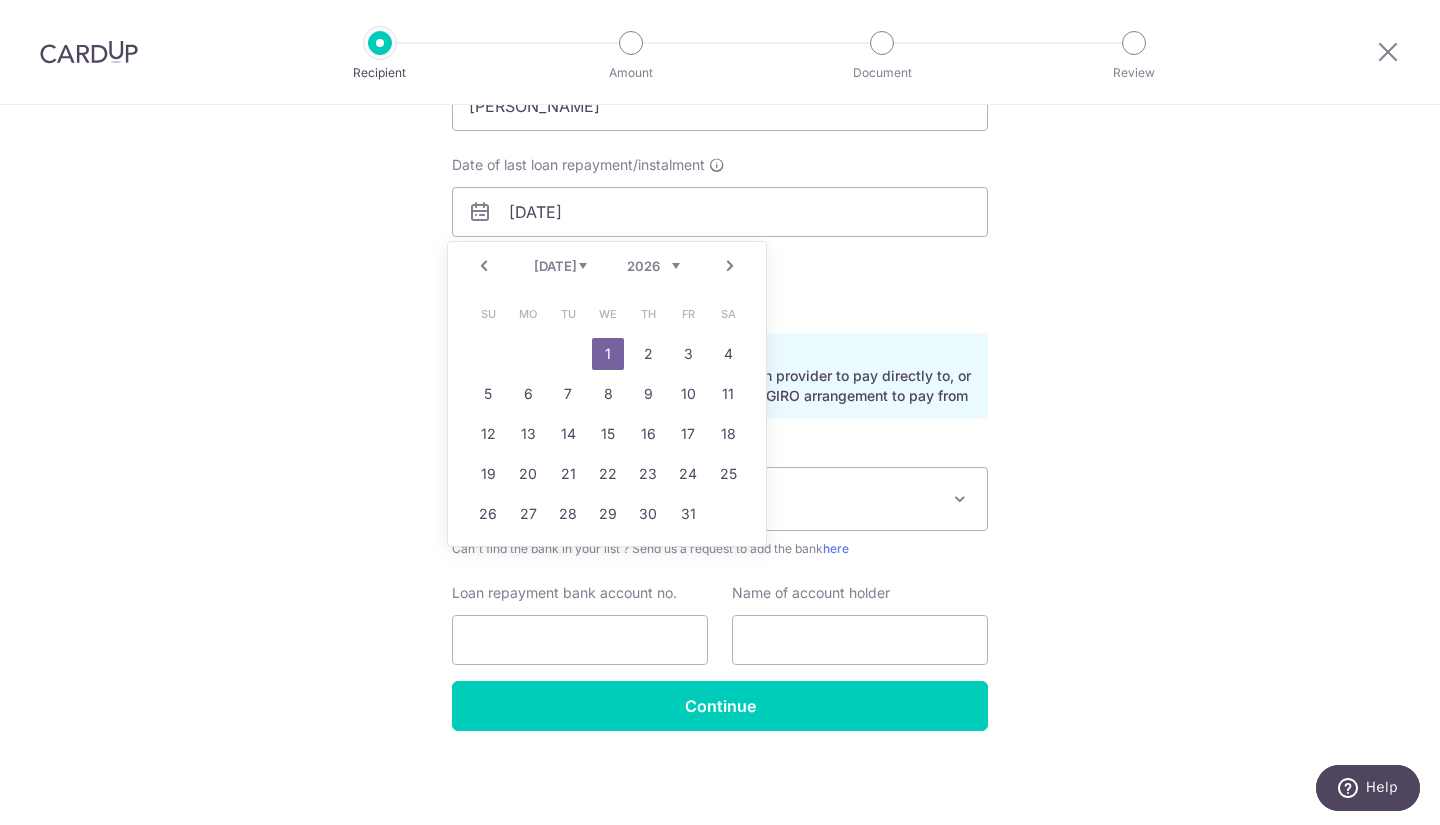 click on "Next" at bounding box center (730, 266) 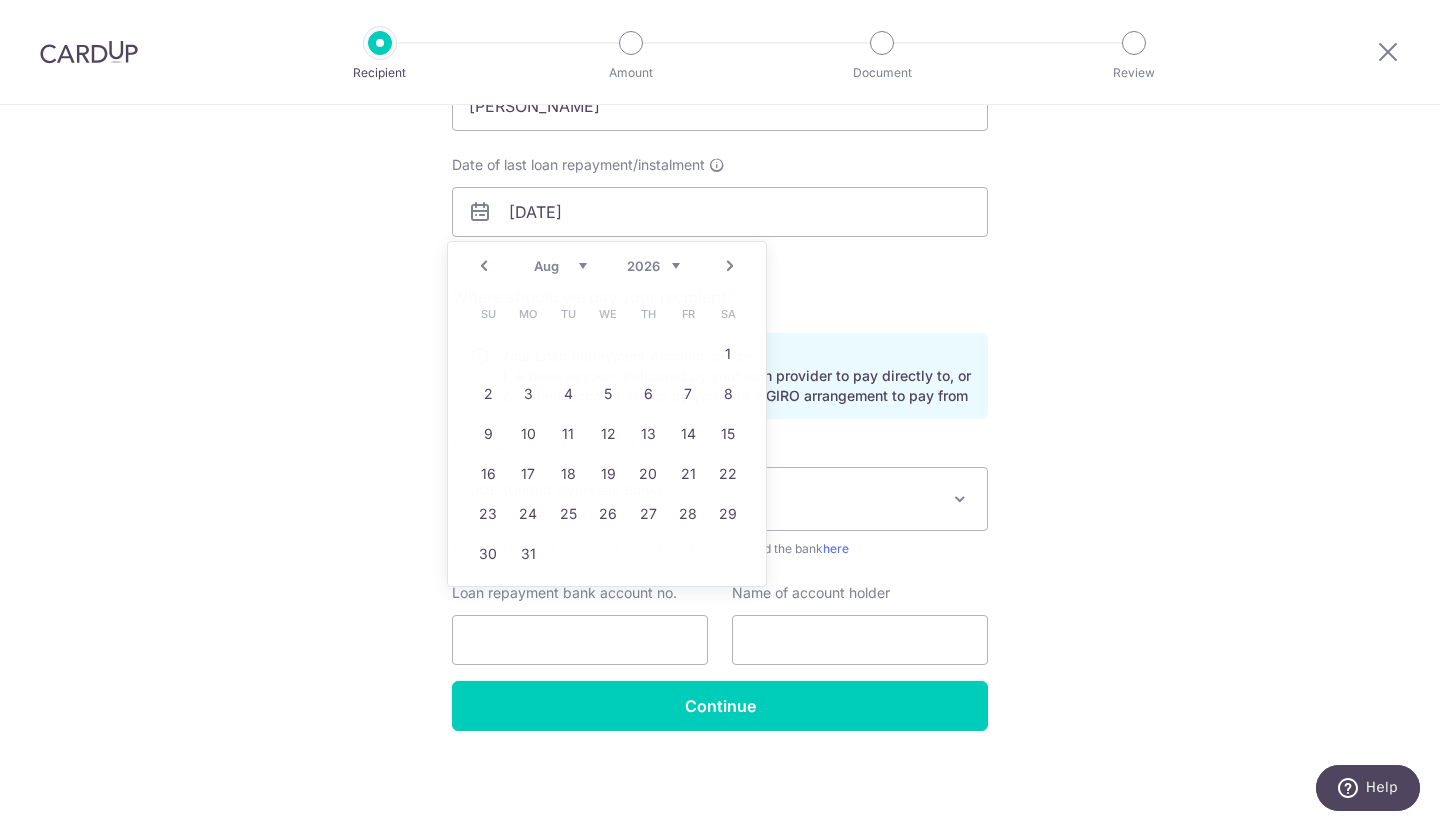 click on "Who would you like to pay?
Your recipient does not need a CardUp account to receive your payments.
Who should we send this mortgage loan payment to?
Provider name(as per mortgage agreement)
[PERSON_NAME]
Date of last loan repayment/instalment
[DATE]
Translation missing: [DOMAIN_NAME] key
URL
Telephone" at bounding box center [720, 329] 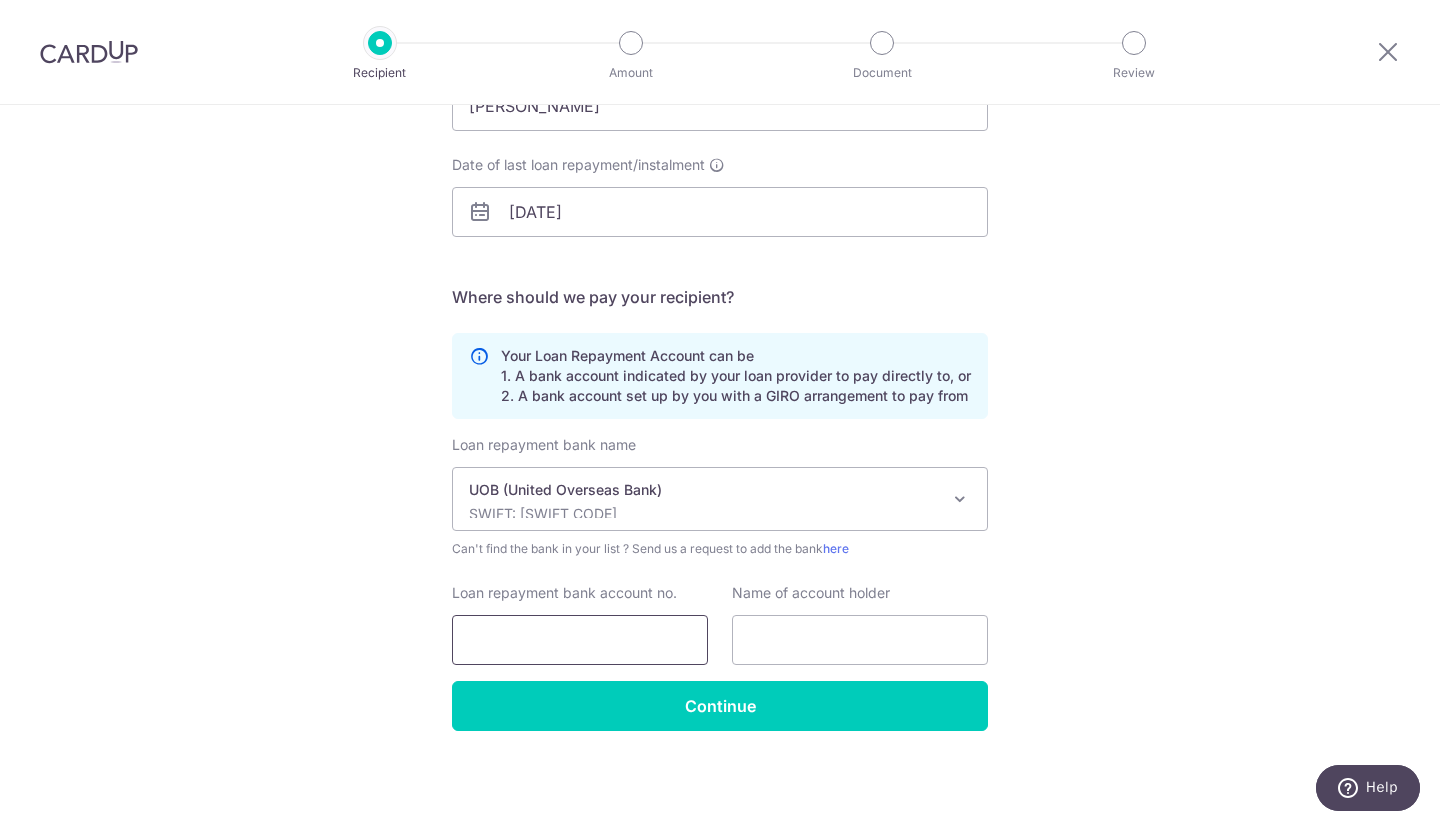 click on "Loan repayment bank account no." at bounding box center [580, 640] 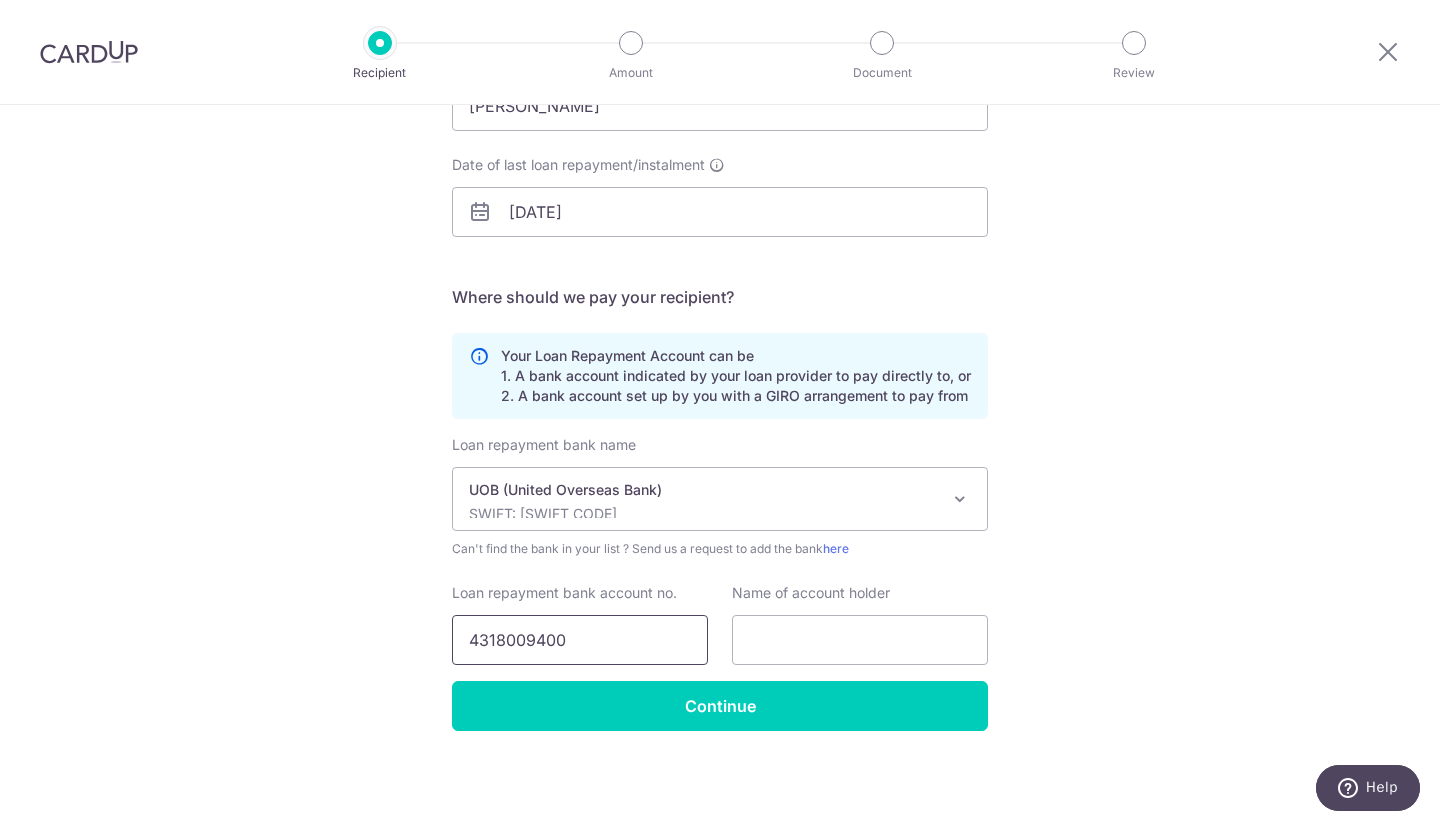 type on "4318009400" 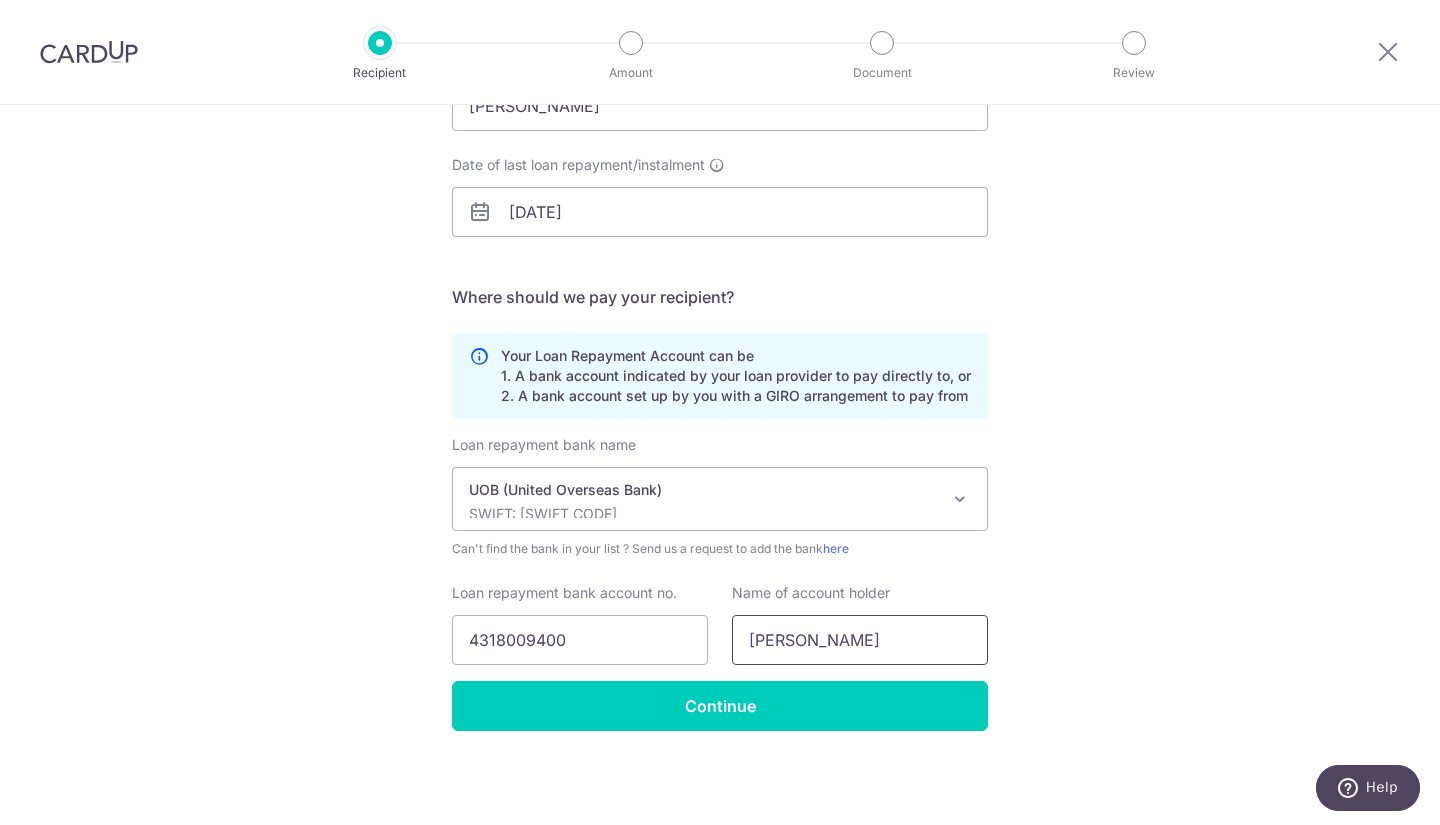 type on "[PERSON_NAME]" 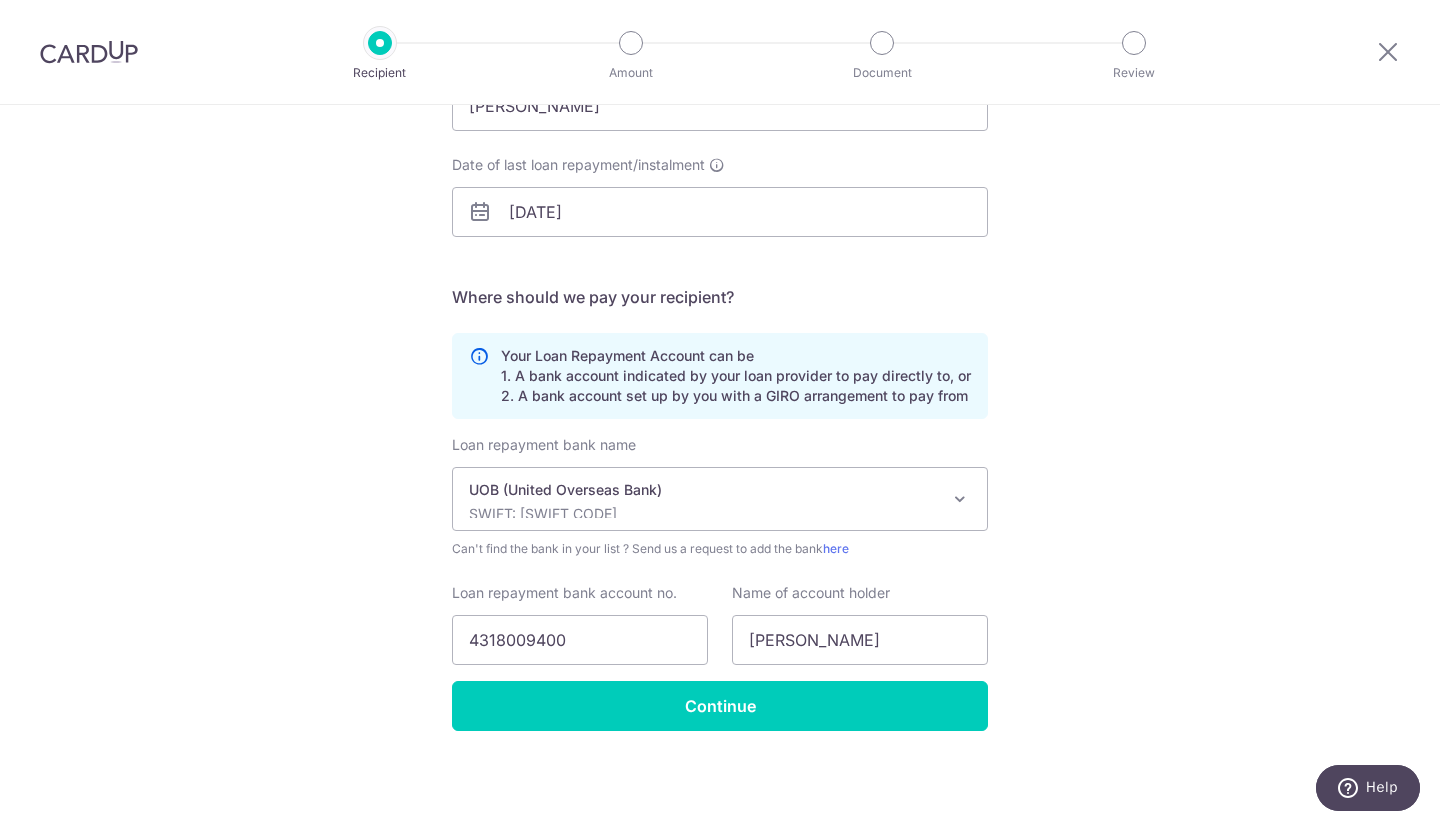 click on "Who would you like to pay?
Your recipient does not need a CardUp account to receive your payments.
Who should we send this mortgage loan payment to?
Provider name(as per mortgage agreement)
[PERSON_NAME]
Date of last loan repayment/instalment
[DATE]
Translation missing: [DOMAIN_NAME] key
URL
Telephone" at bounding box center [720, 329] 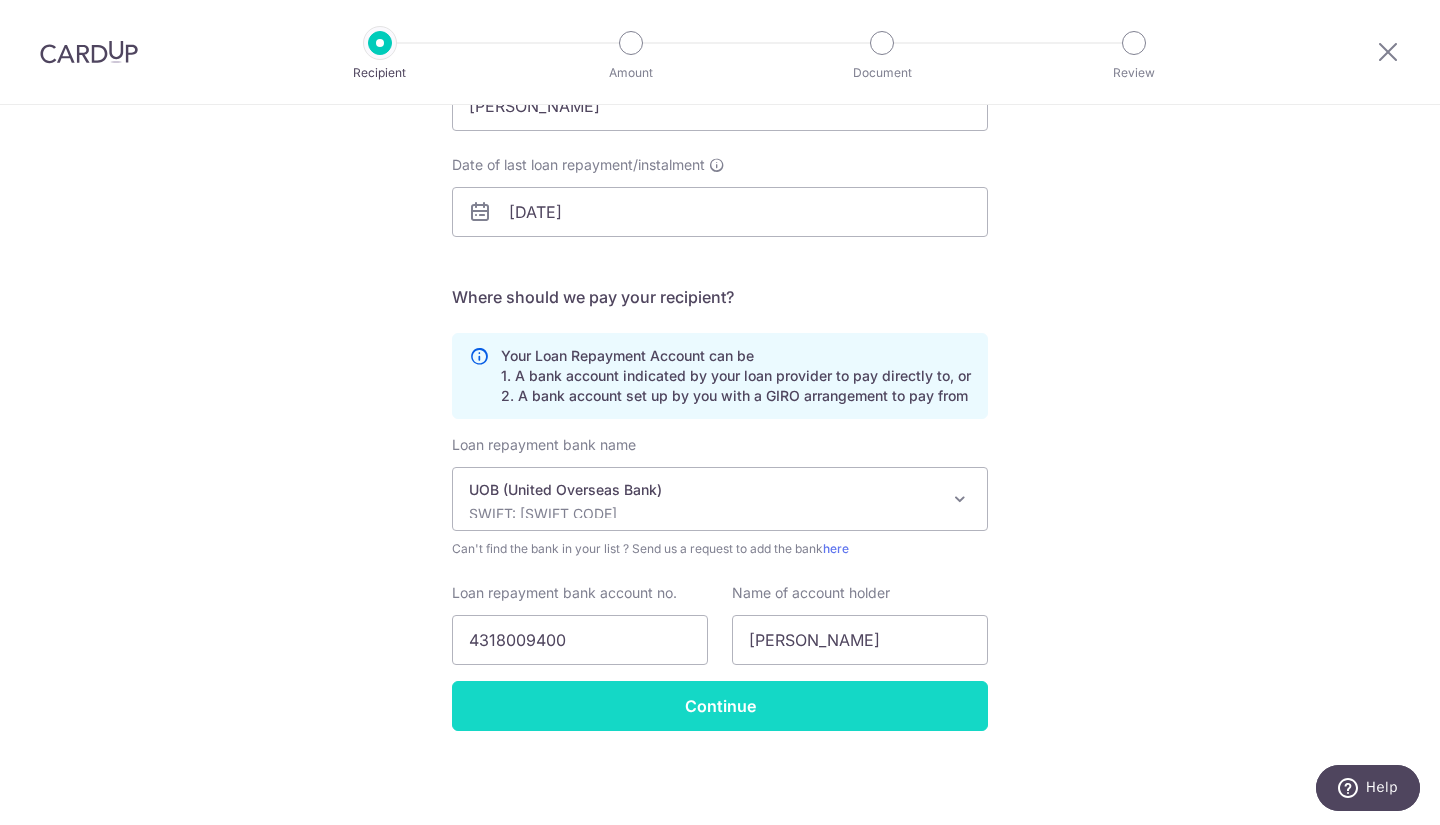 click on "Continue" at bounding box center (720, 706) 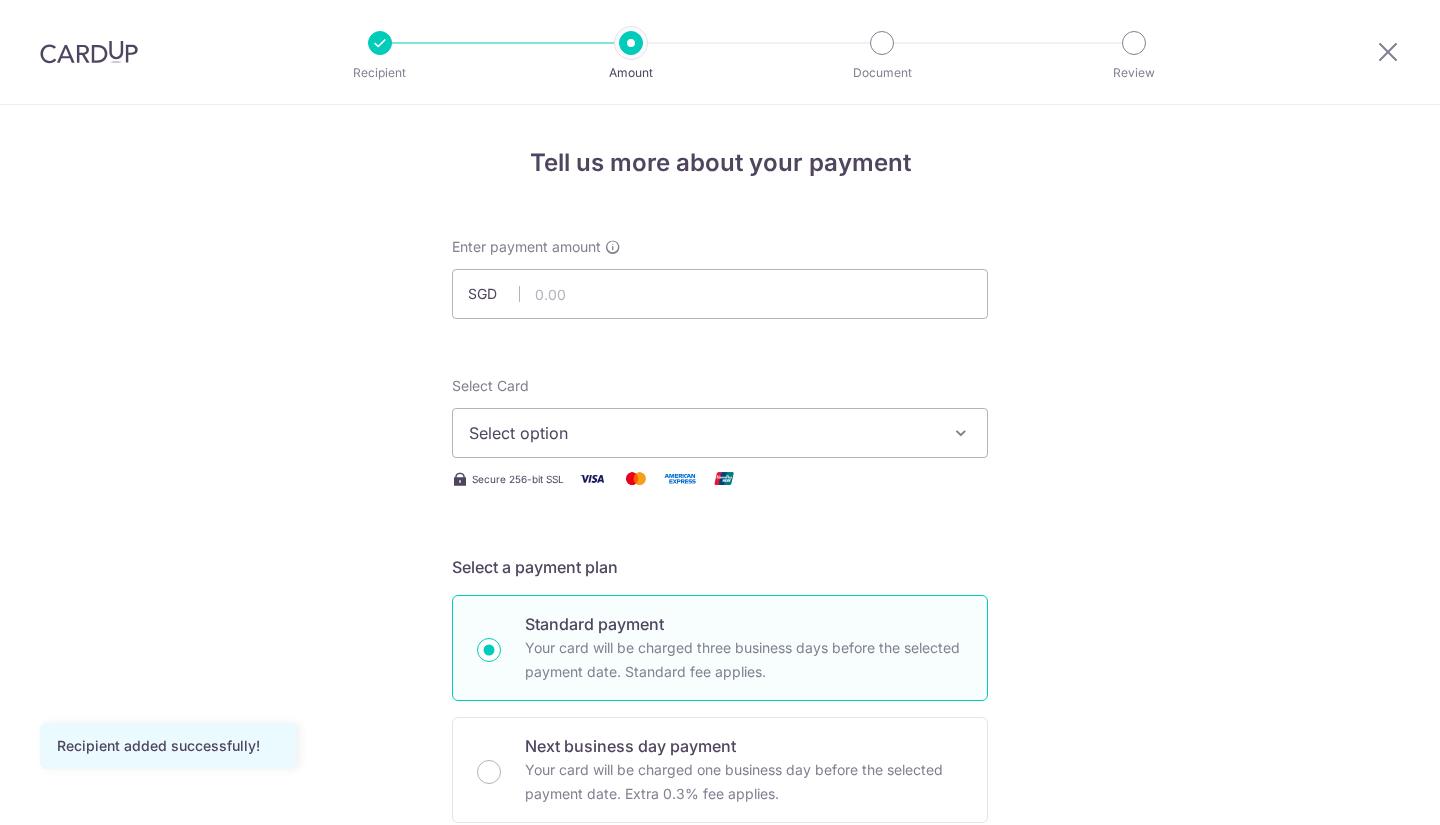 scroll, scrollTop: 0, scrollLeft: 0, axis: both 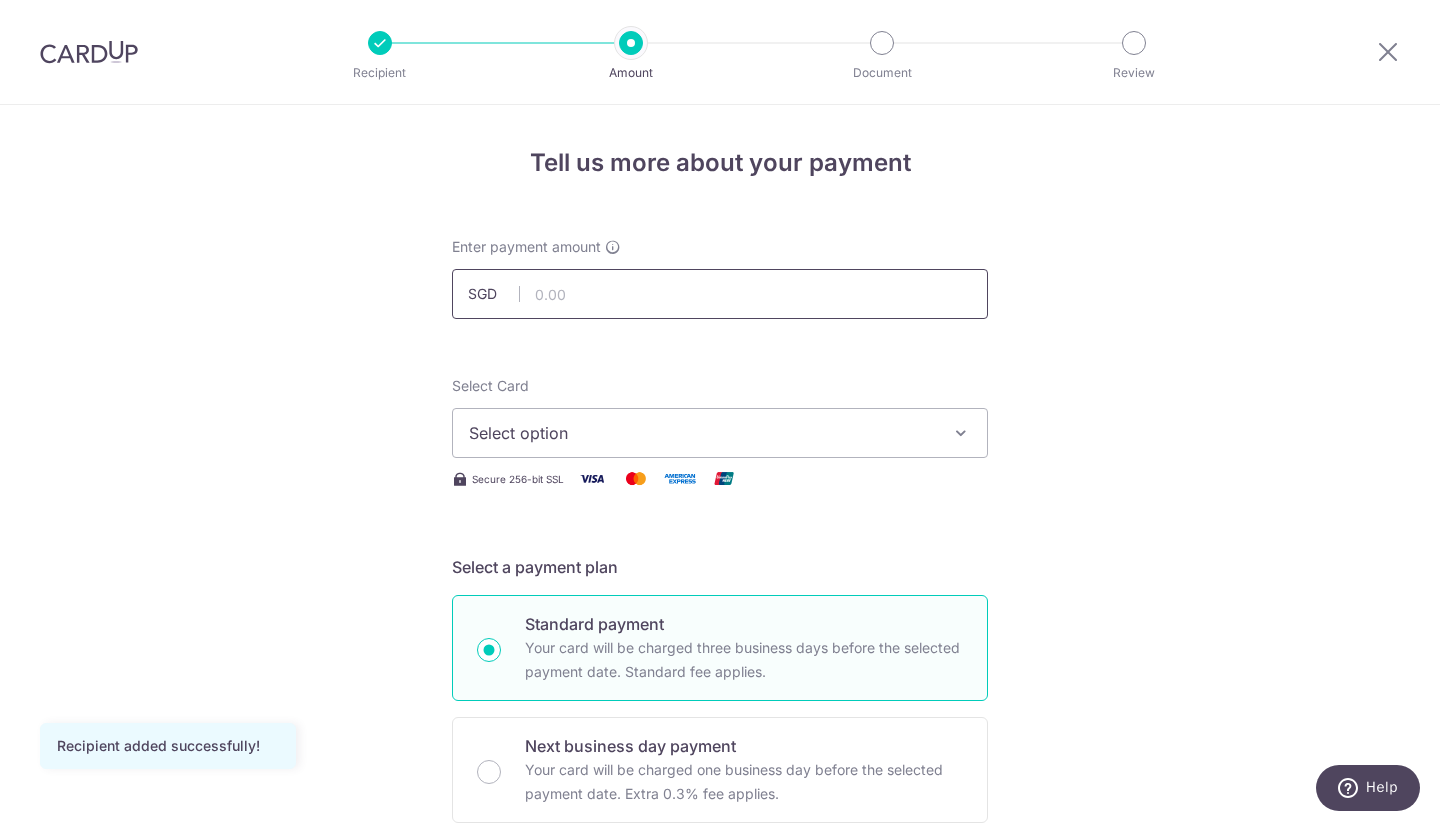 click at bounding box center (720, 294) 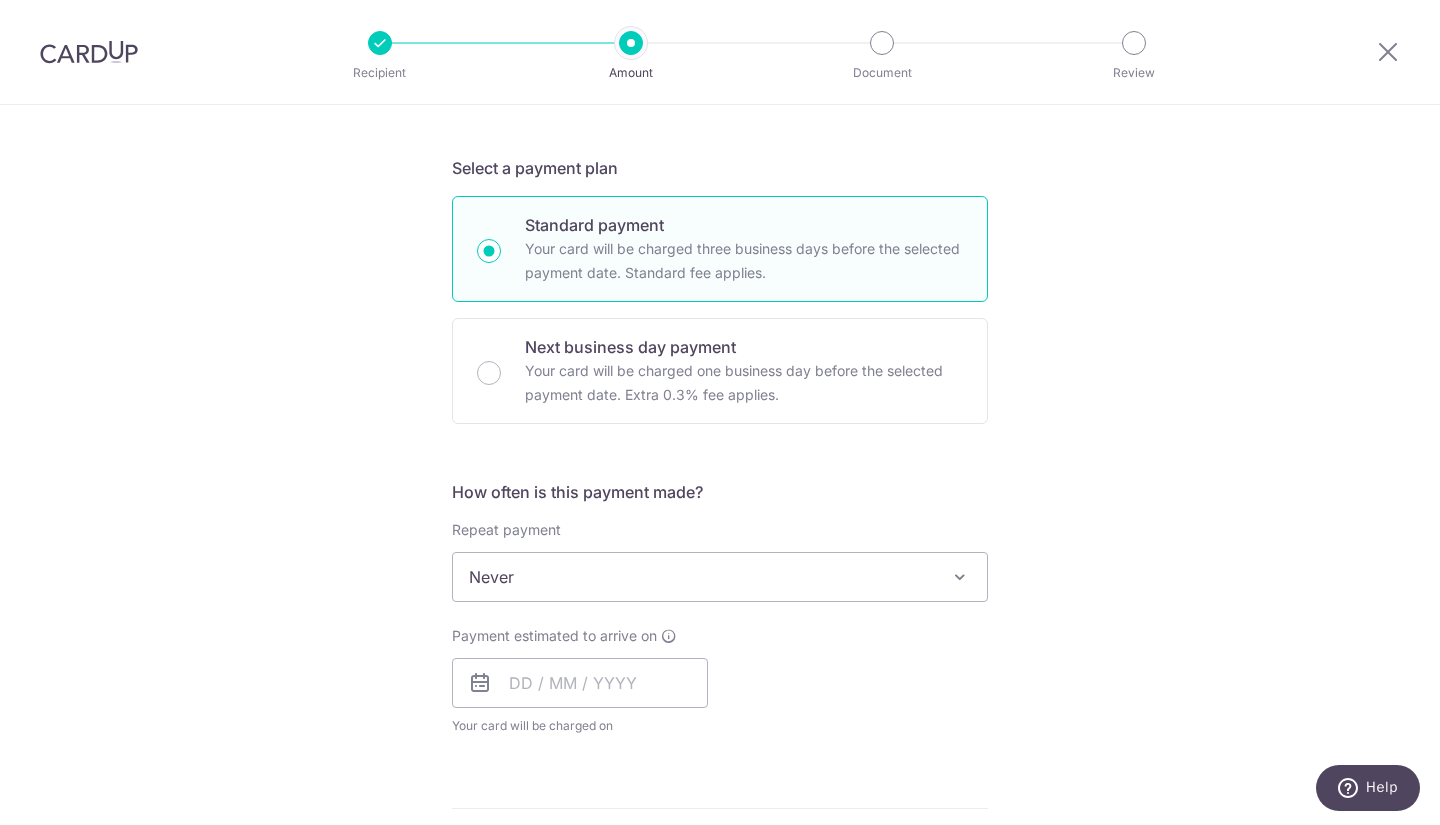 click on "Tell us more about your payment
Enter payment amount
SGD
1276.84
Recipient added successfully!
Select Card
Select option
Add credit card
Your Cards
**** 5958
**** 4578
**** 9419
Secure 256-bit SSL
Text
New card details" at bounding box center [720, 610] 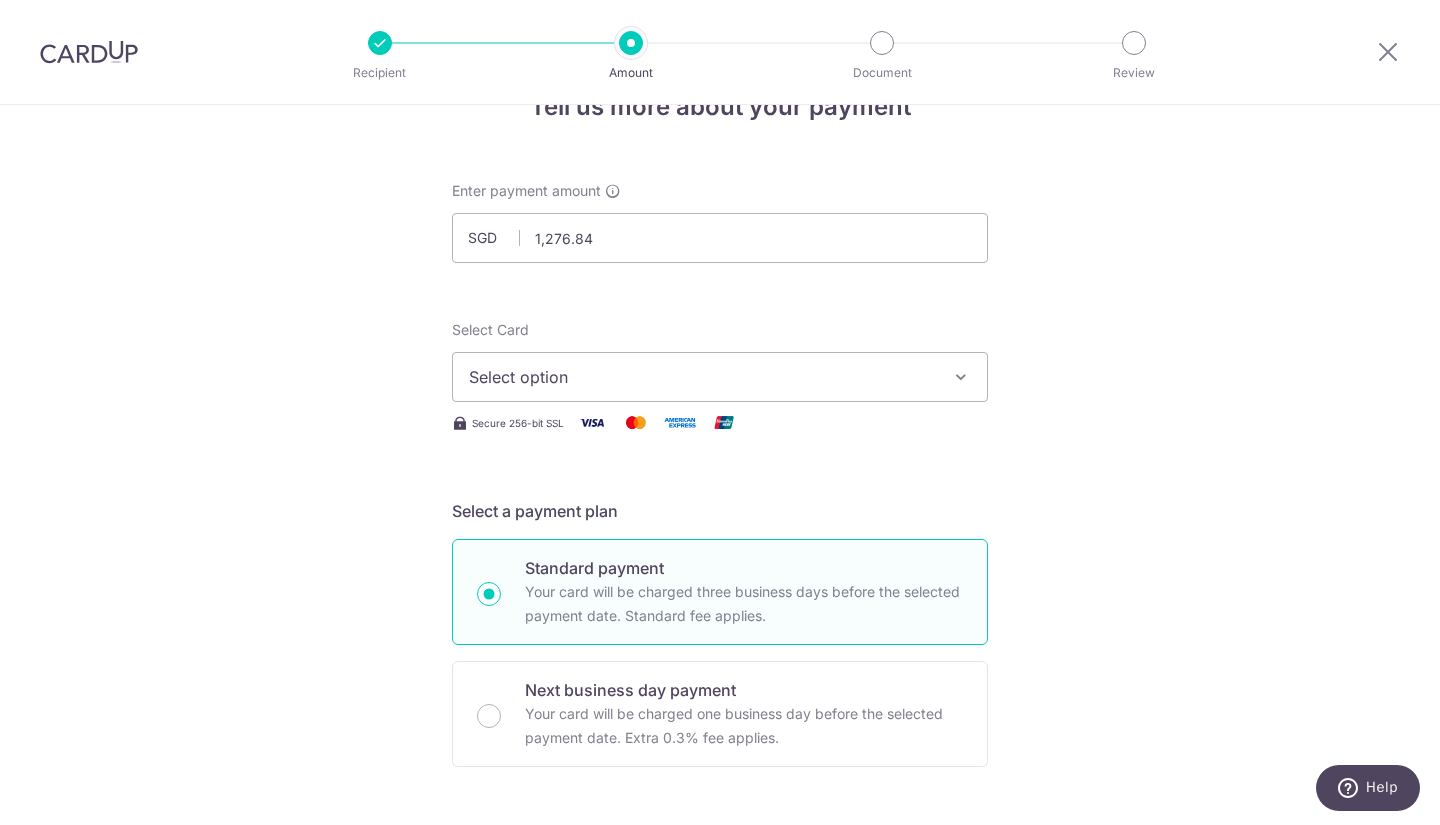 scroll, scrollTop: 65, scrollLeft: 0, axis: vertical 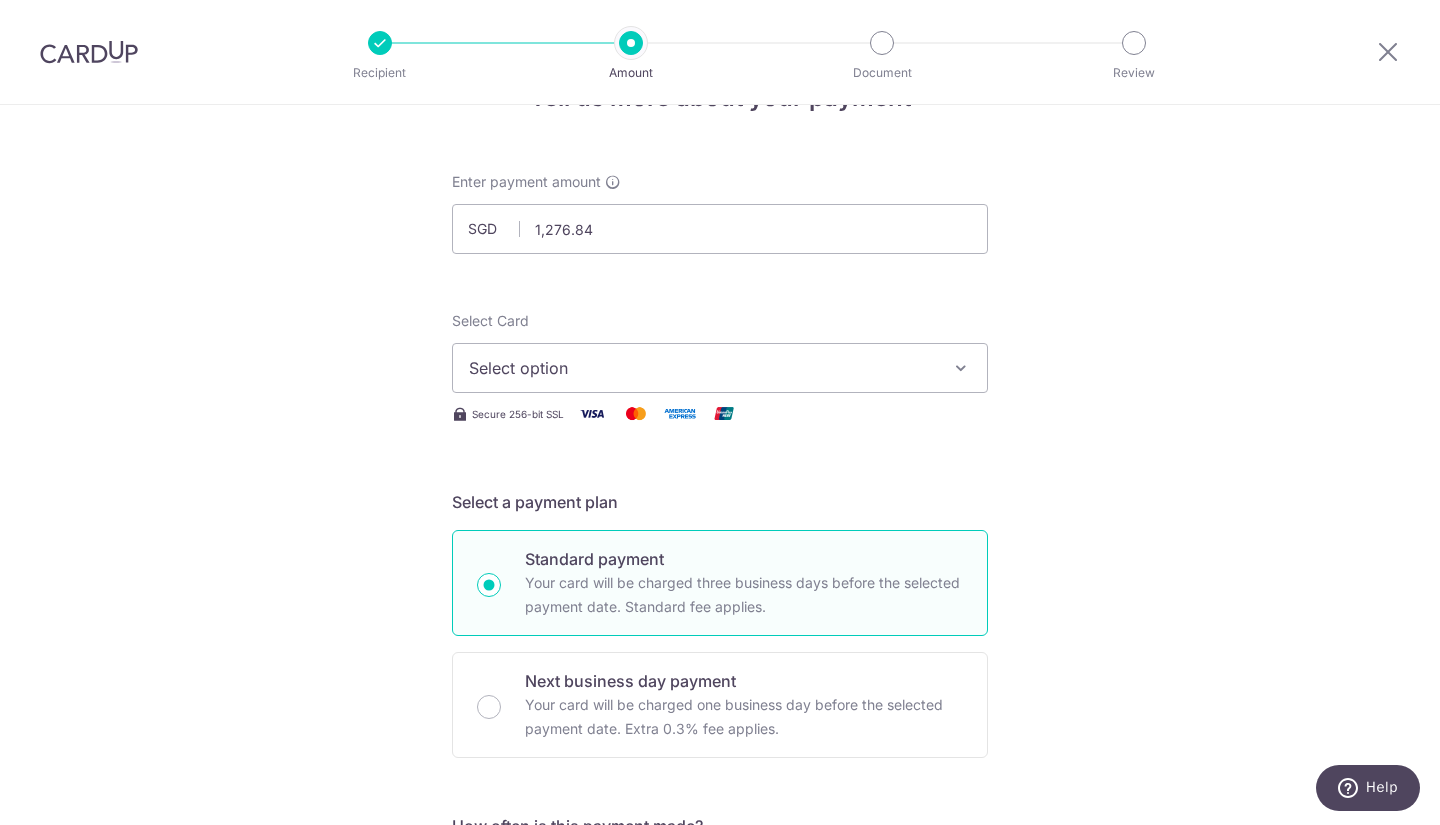 click on "Select option" at bounding box center (720, 368) 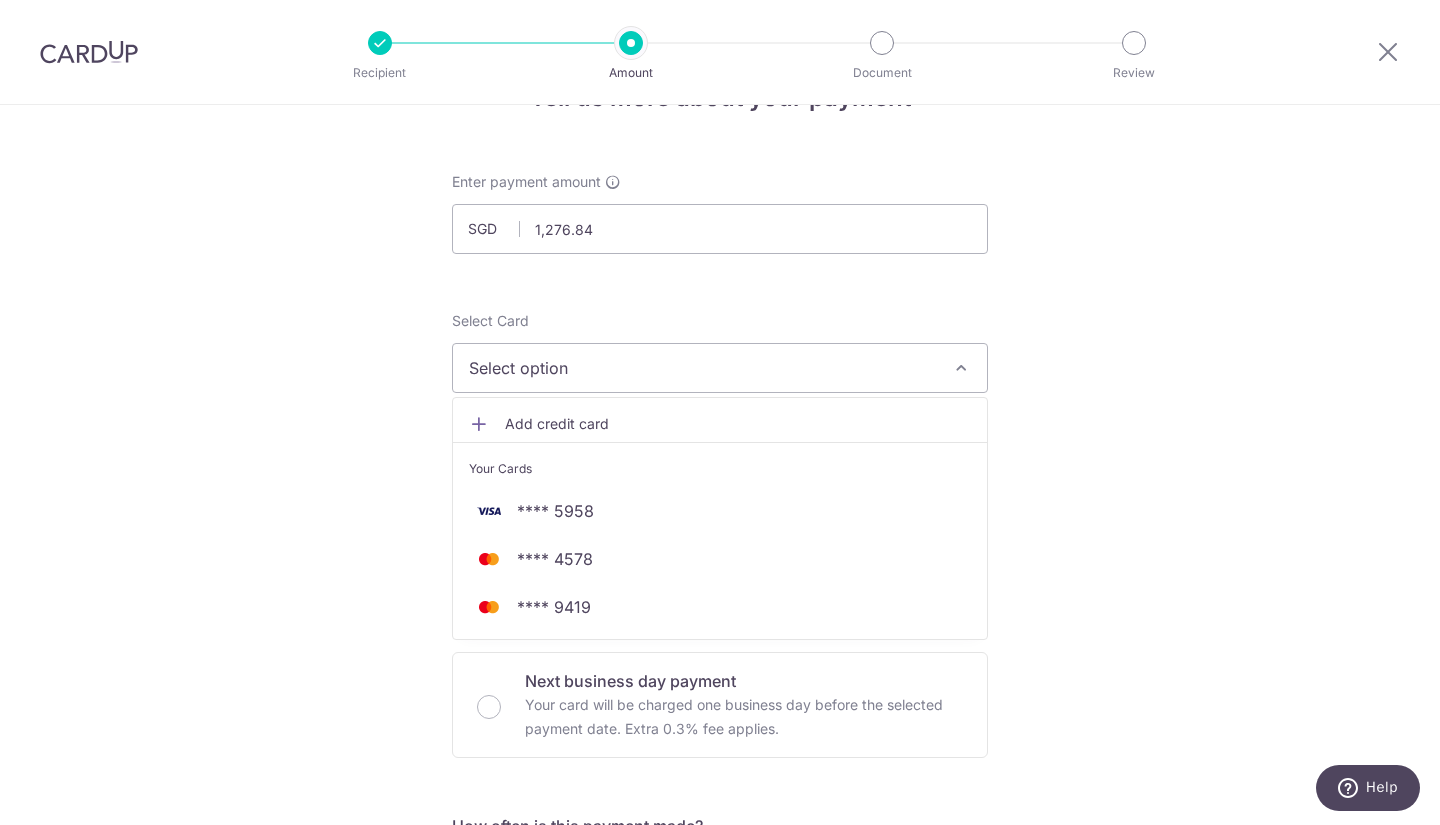 click on "**** 5958" at bounding box center [555, 511] 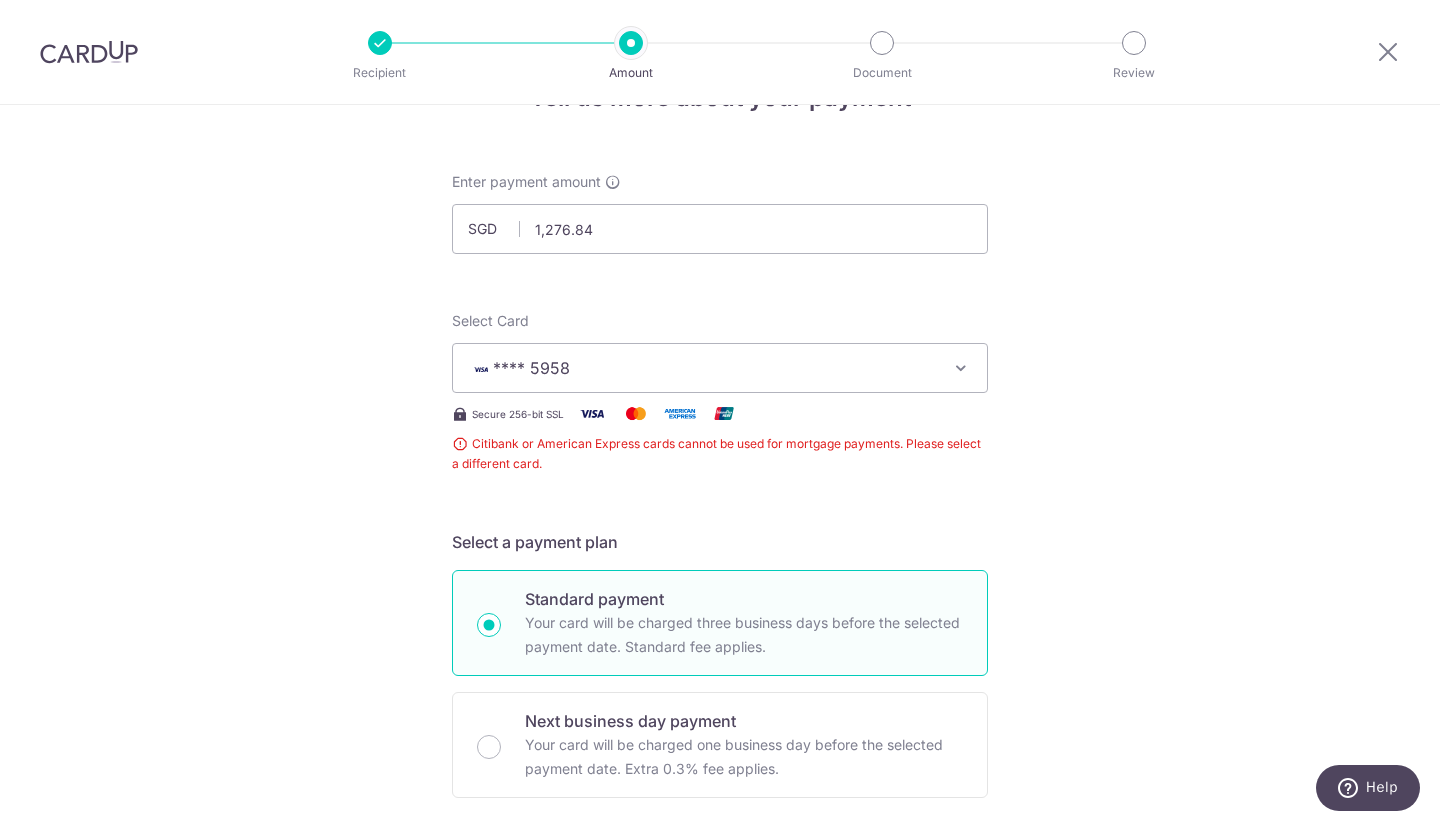 click on "**** 5958" at bounding box center [720, 368] 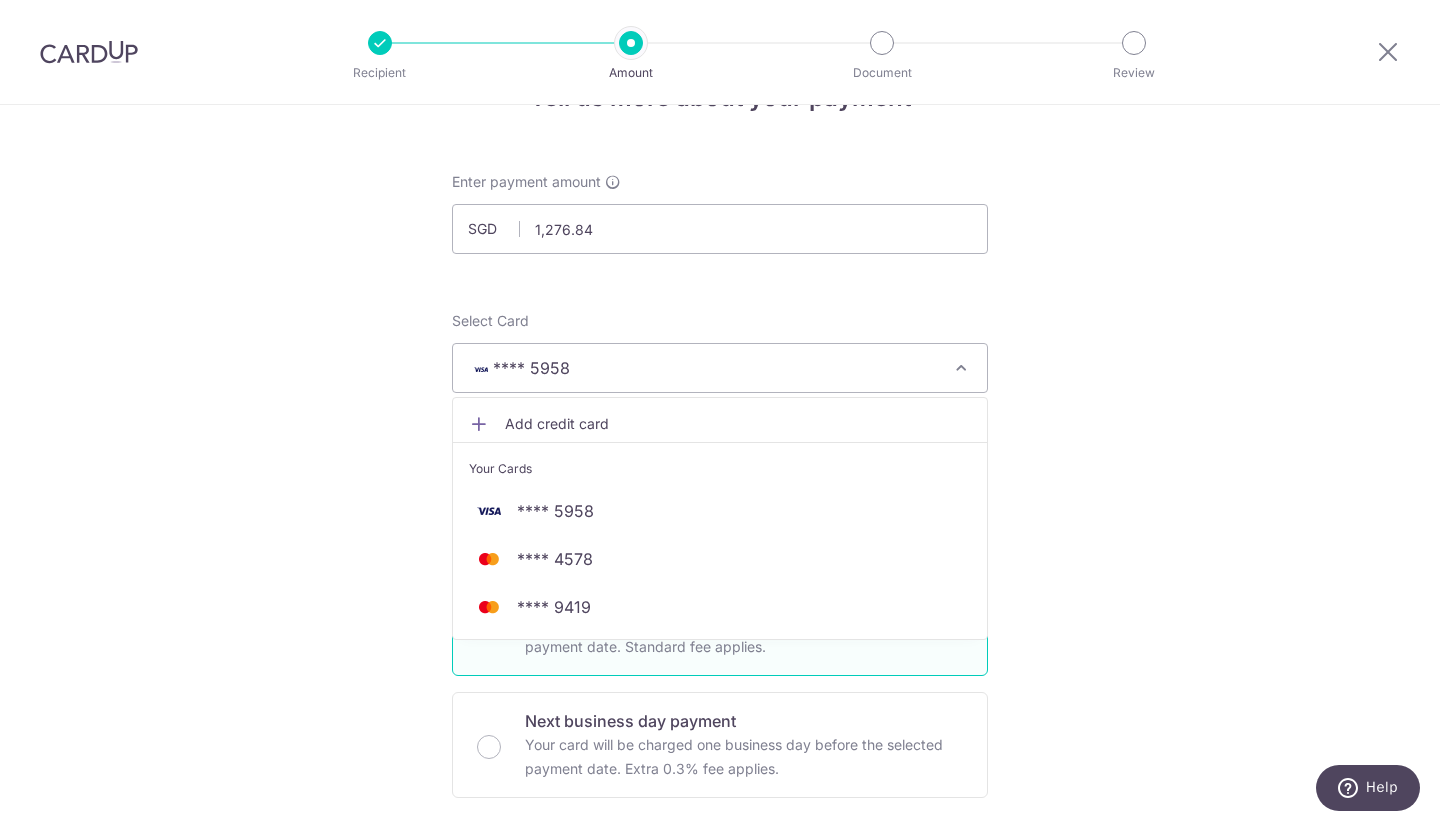 click on "**** 4578" at bounding box center (555, 559) 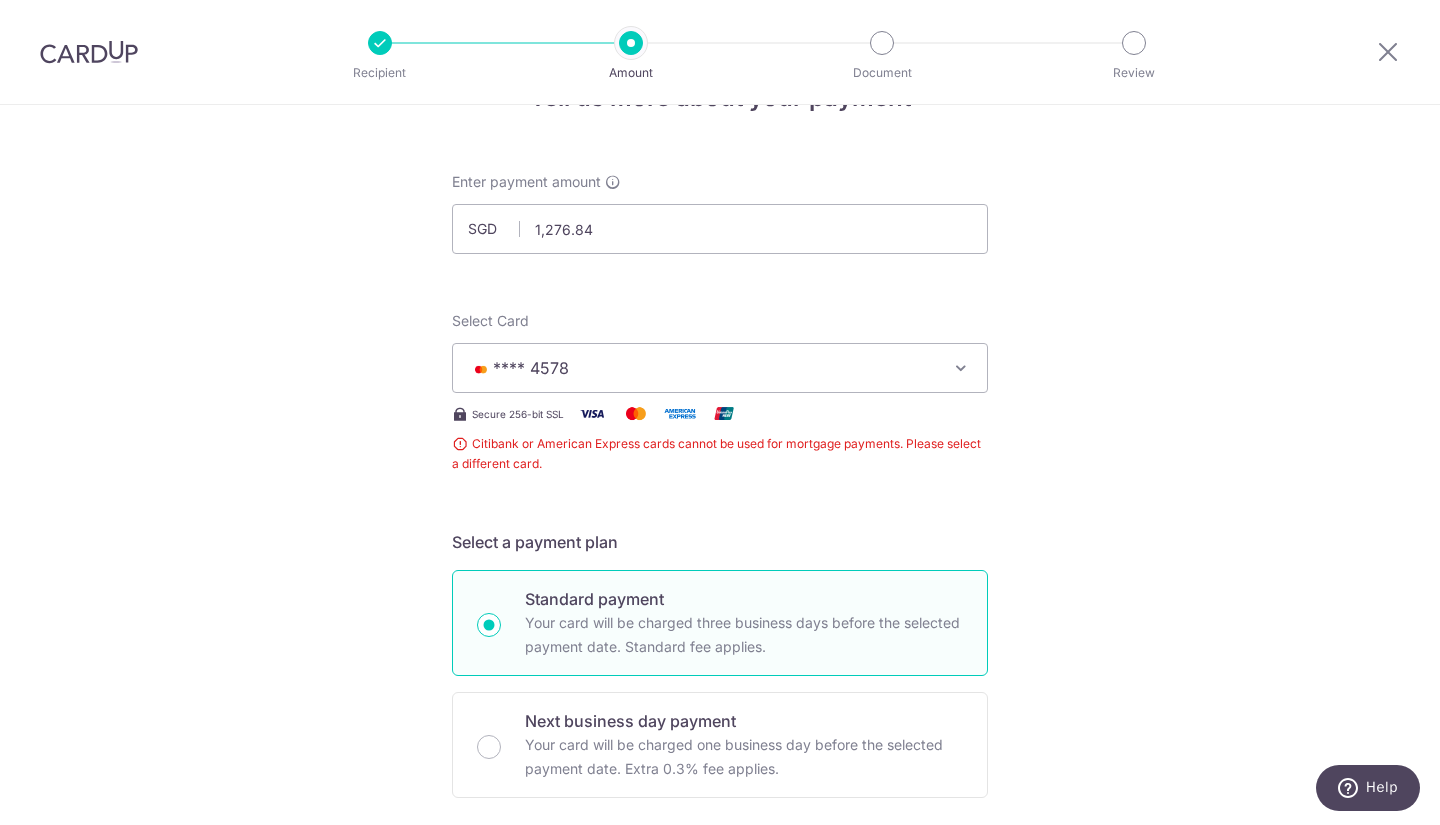 click on "**** 4578" at bounding box center [531, 368] 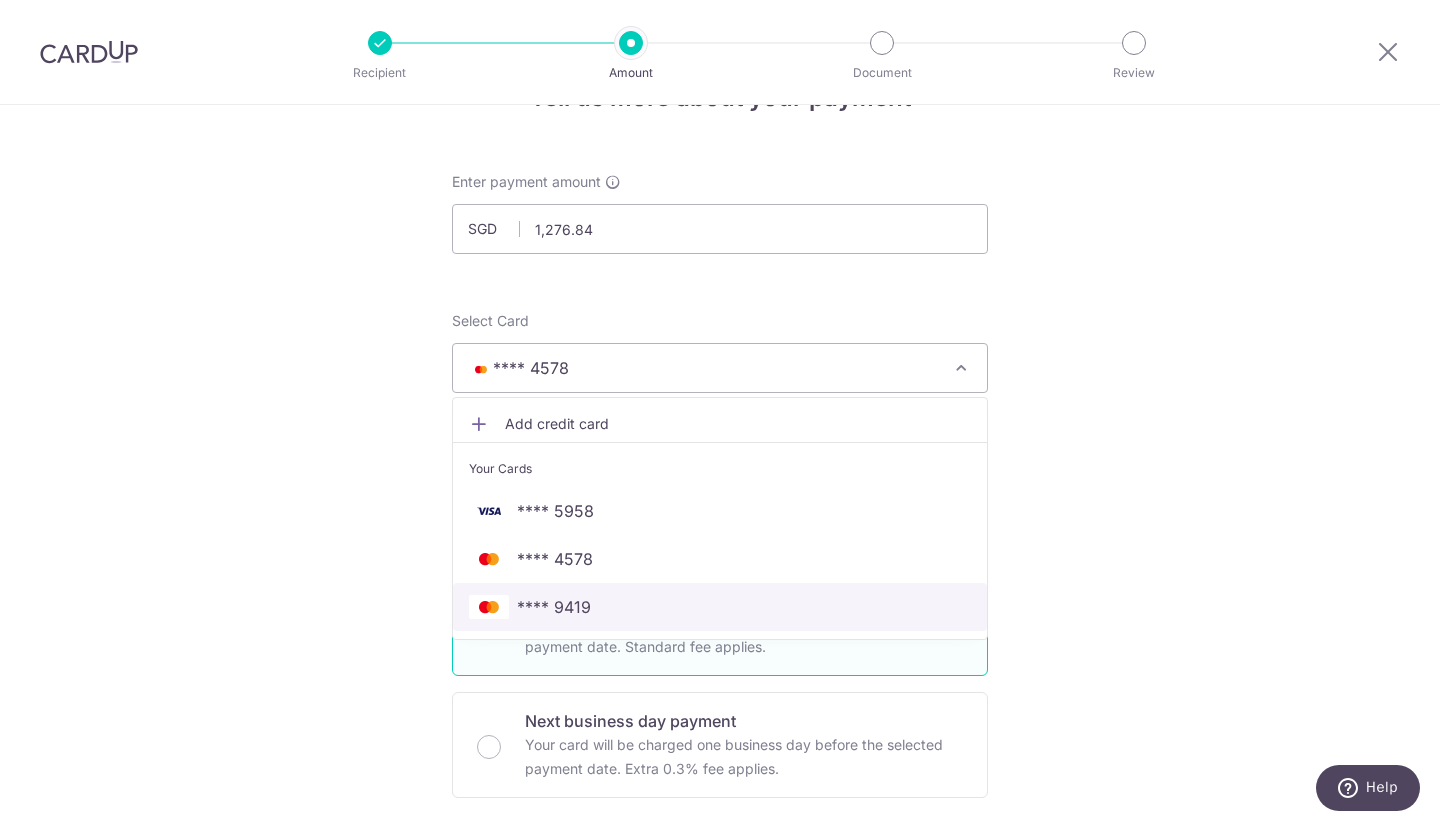 click on "**** 9419" at bounding box center [554, 607] 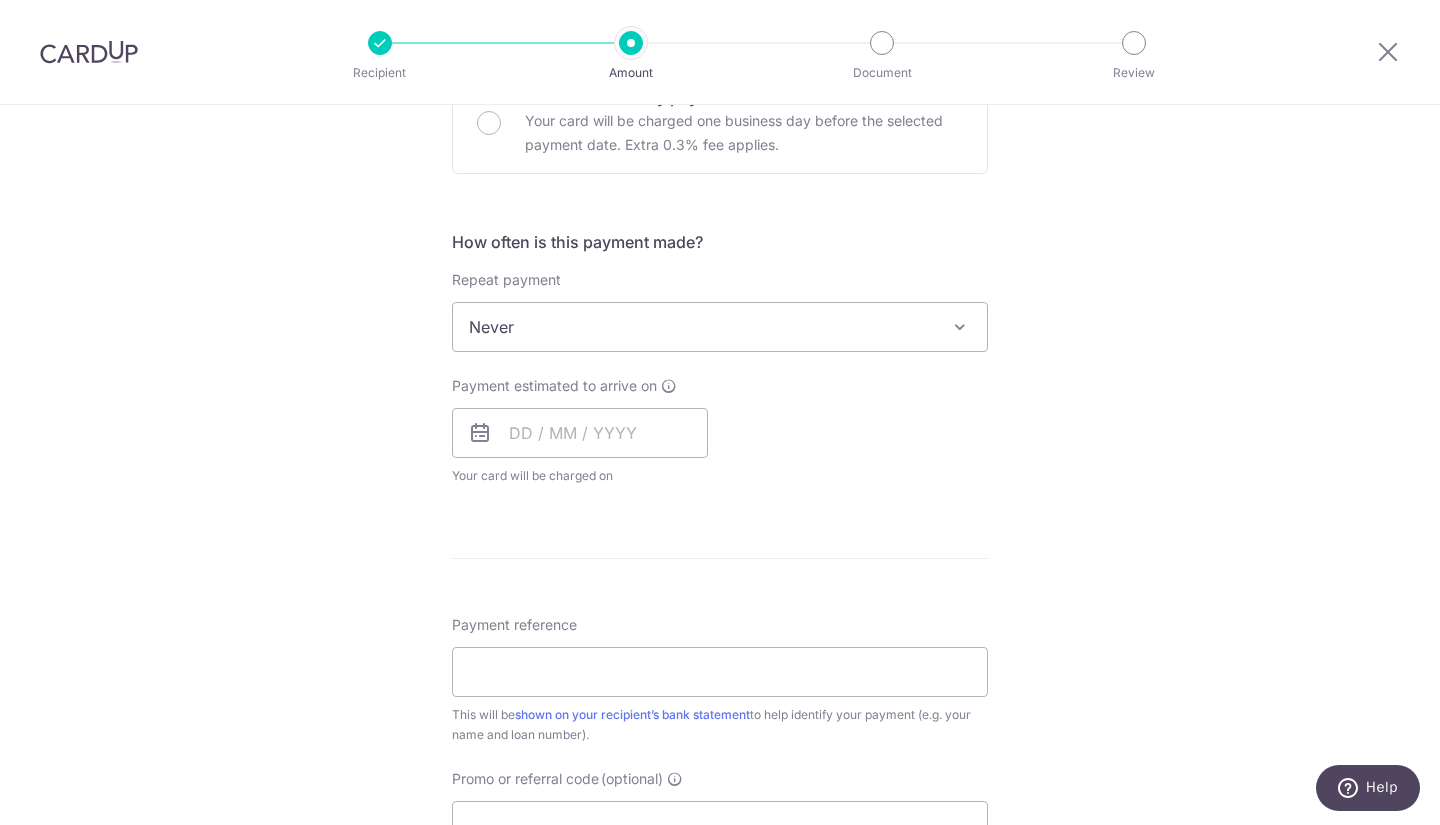 scroll, scrollTop: 648, scrollLeft: 0, axis: vertical 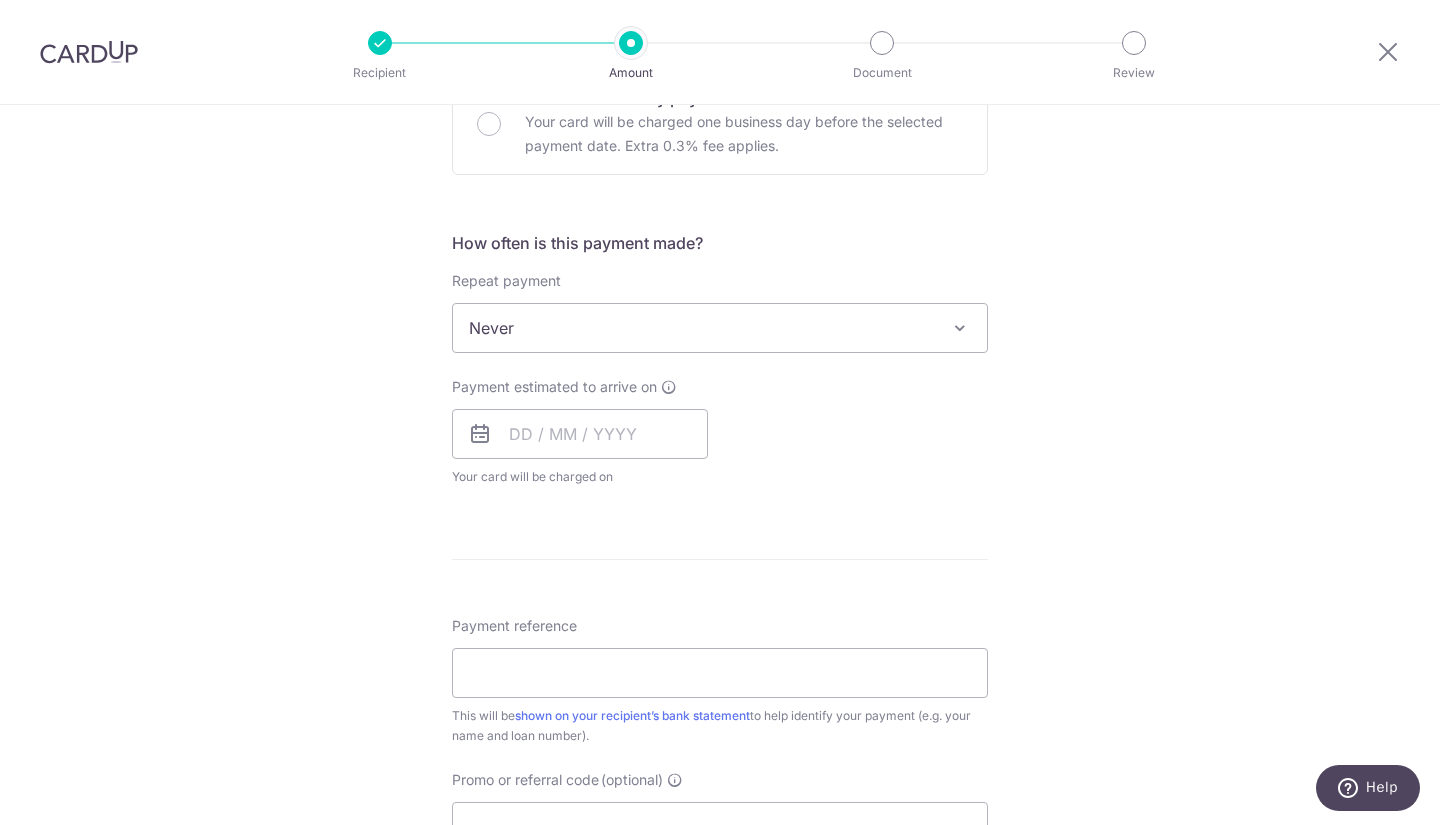 click on "Never" at bounding box center (720, 328) 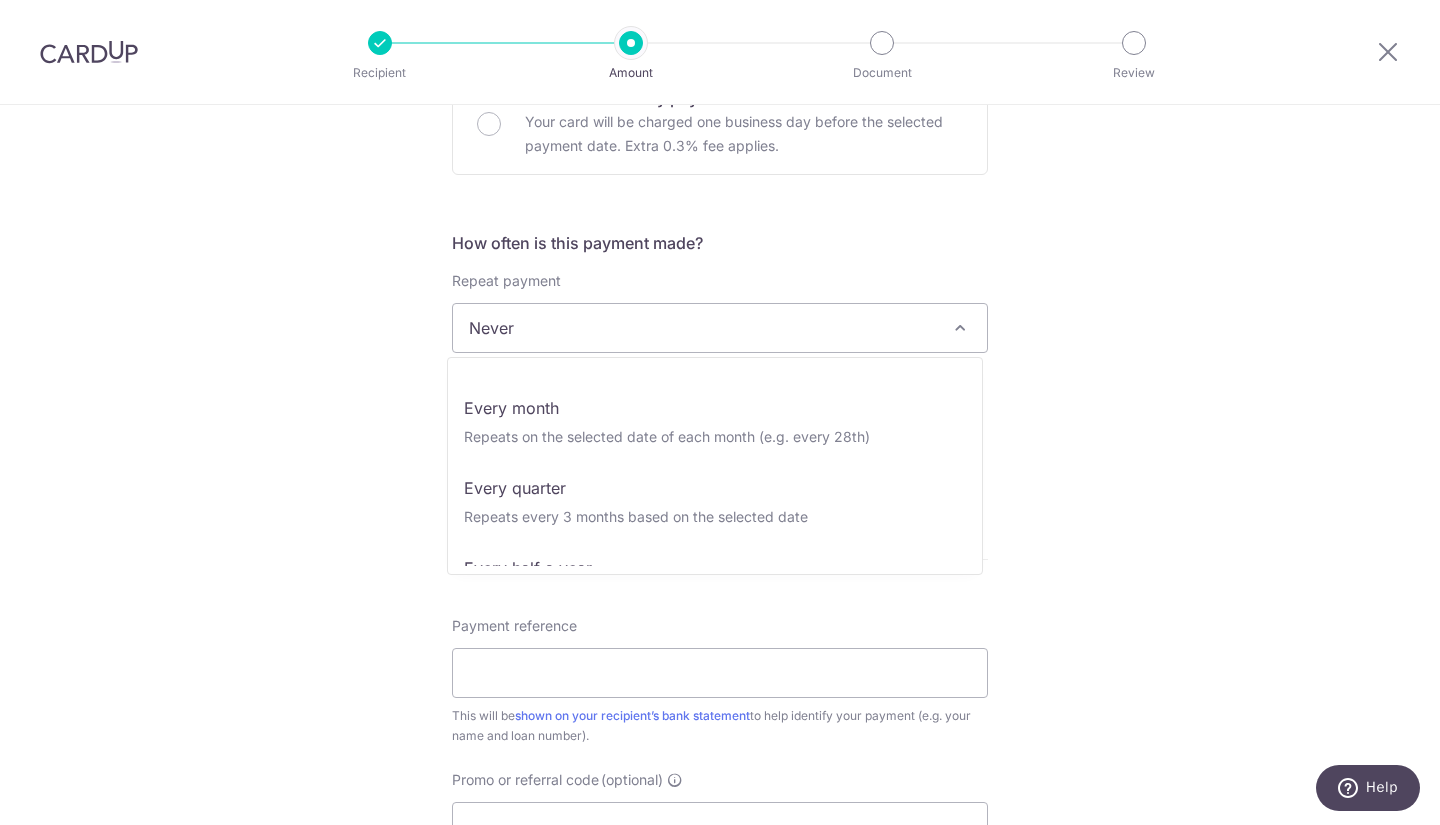 scroll, scrollTop: 141, scrollLeft: 0, axis: vertical 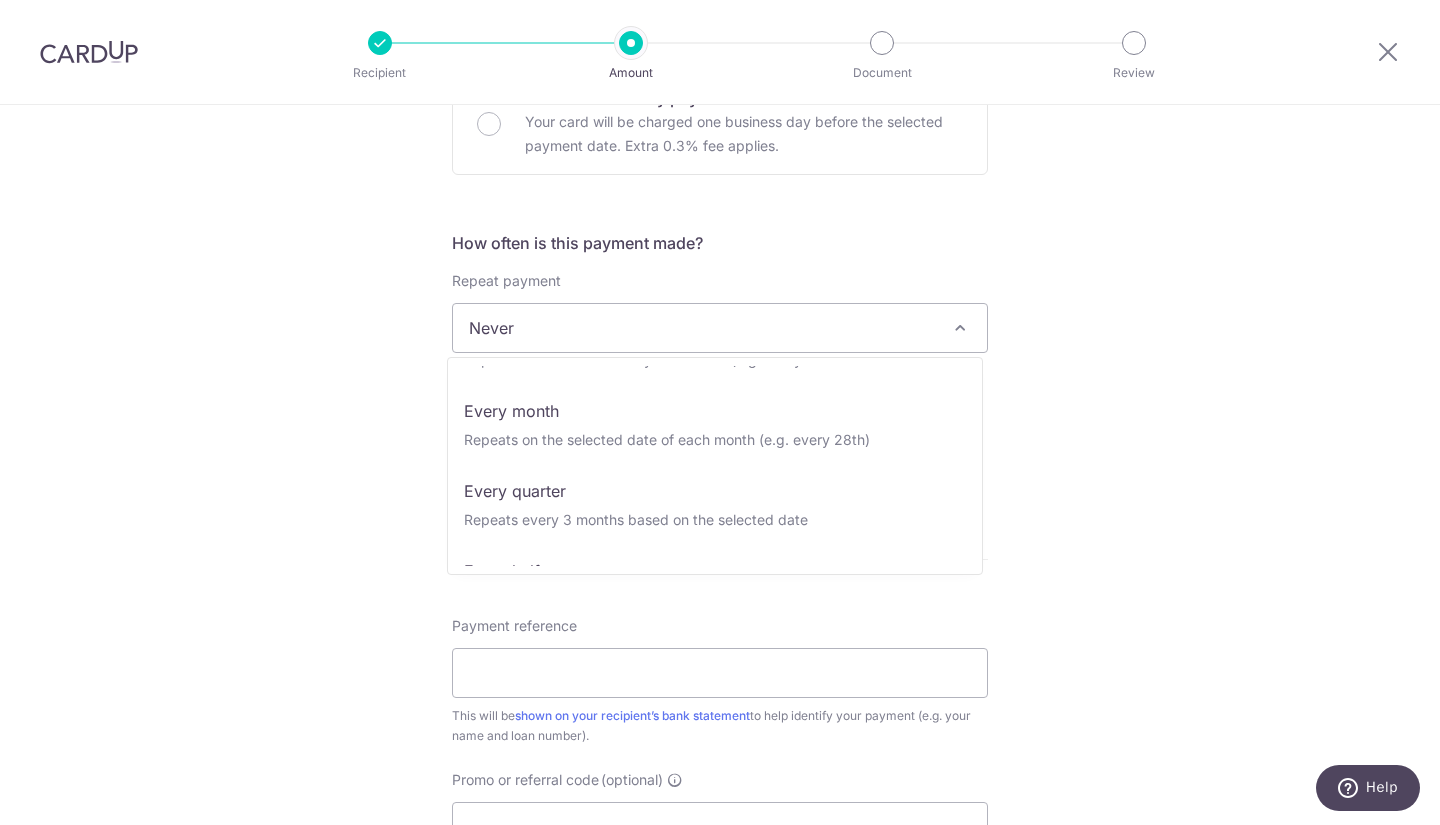 select on "3" 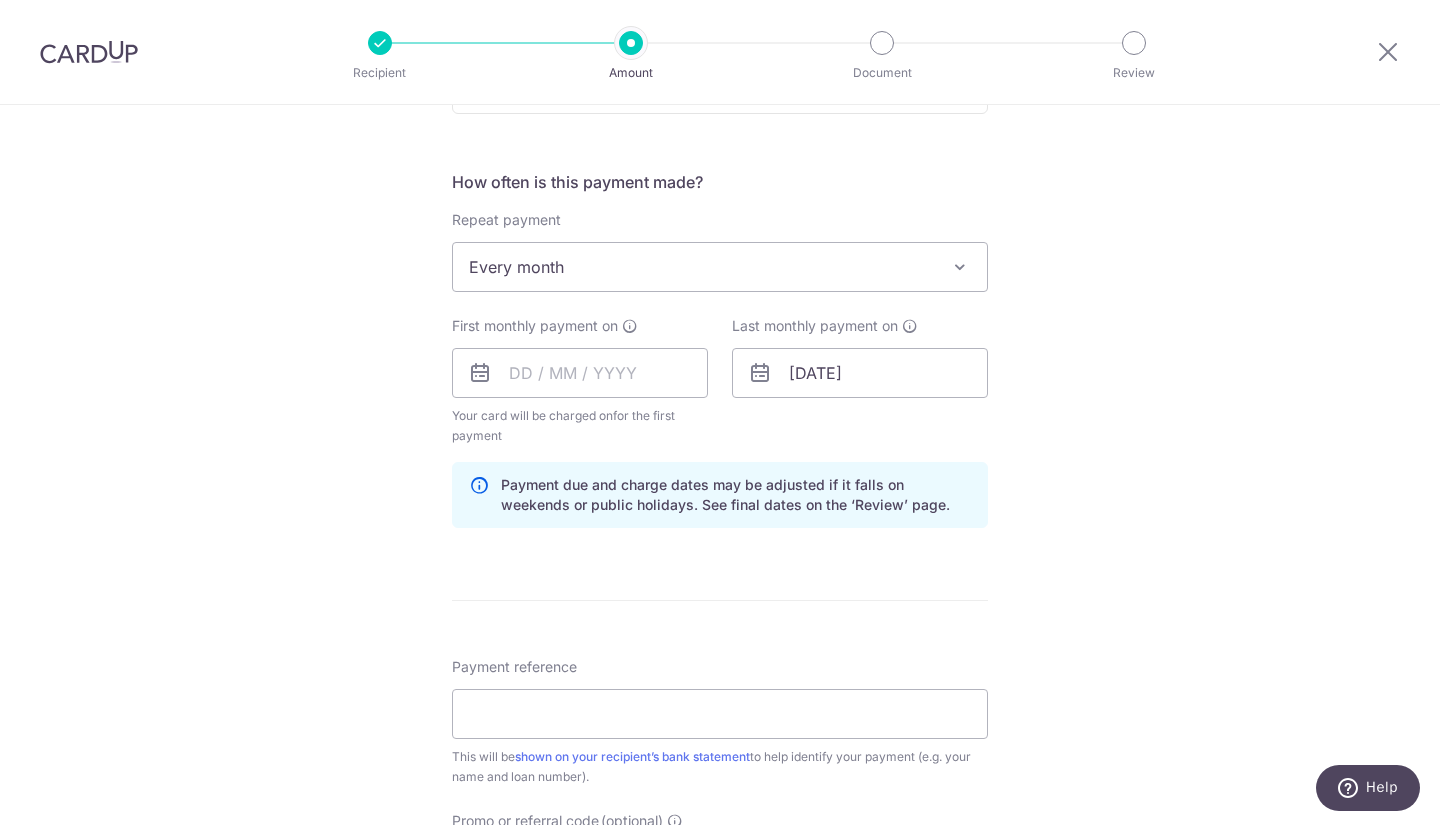 scroll, scrollTop: 720, scrollLeft: 0, axis: vertical 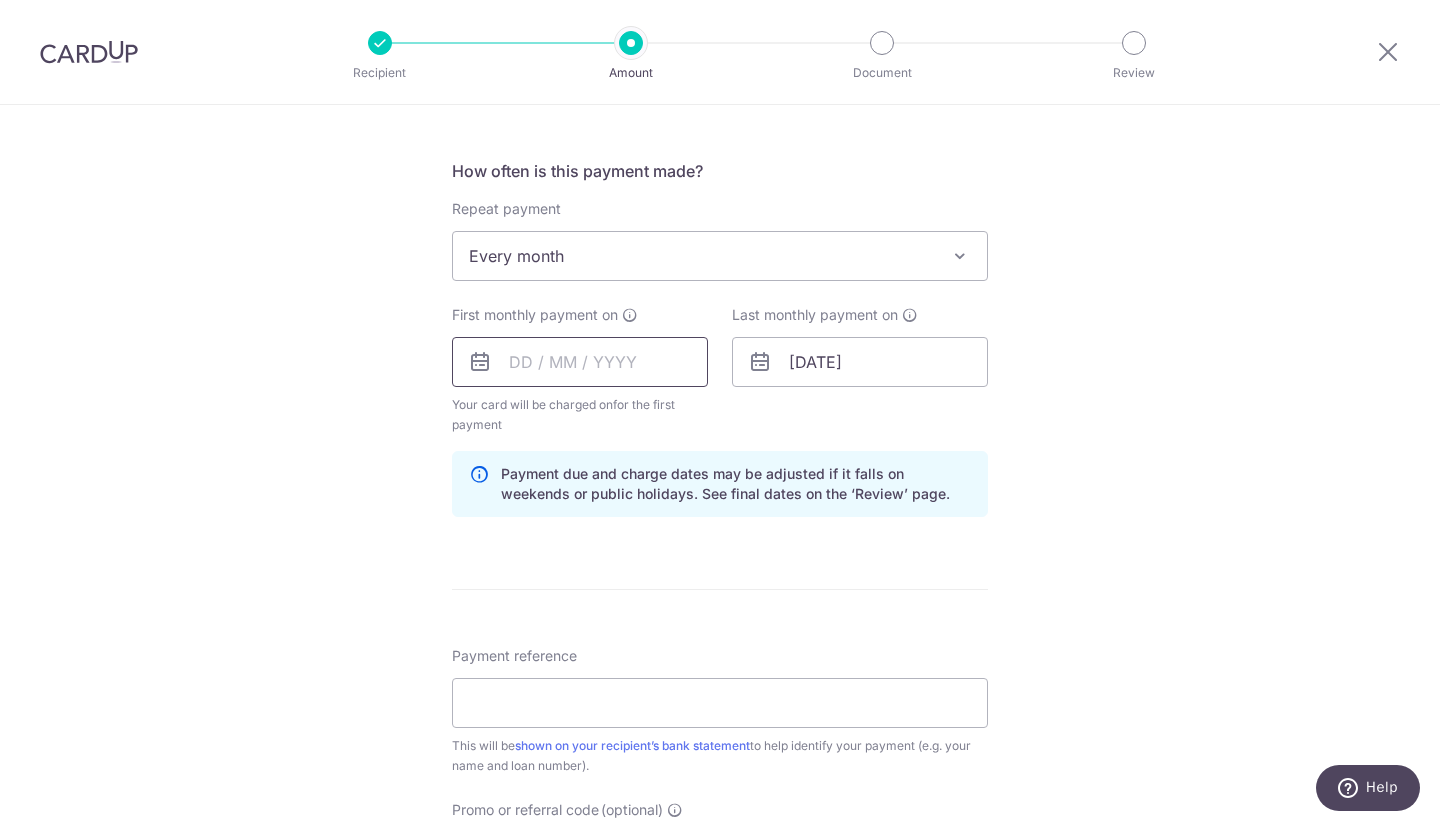 click at bounding box center (580, 362) 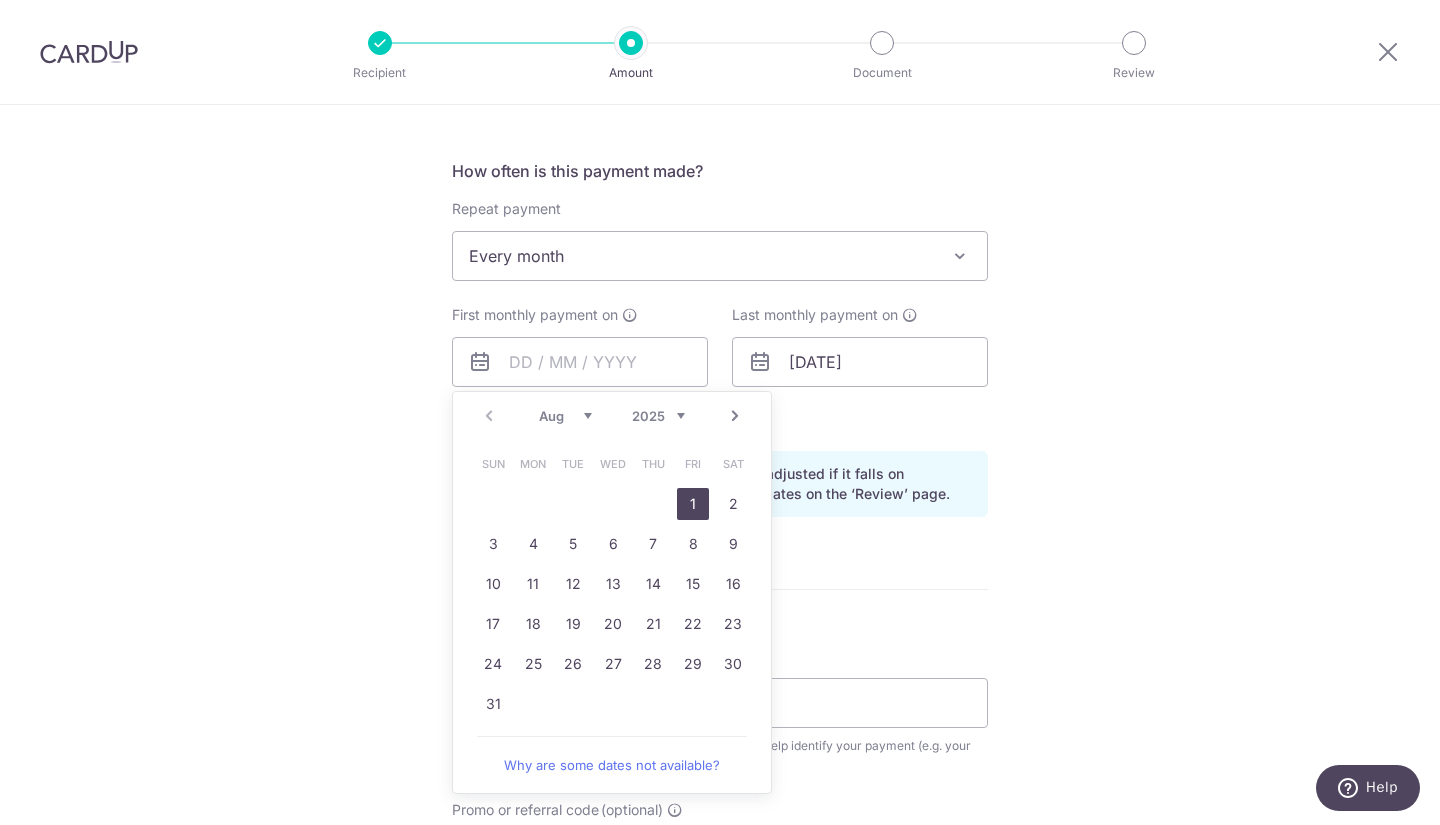 click on "Tell us more about your payment
Enter payment amount
SGD
1,276.84
1276.84
Recipient added successfully!
Select Card
**** 9419
Add credit card
Your Cards
**** 5958
**** 4578
**** 9419
Secure 256-bit SSL
Text
New card details" at bounding box center [720, 340] 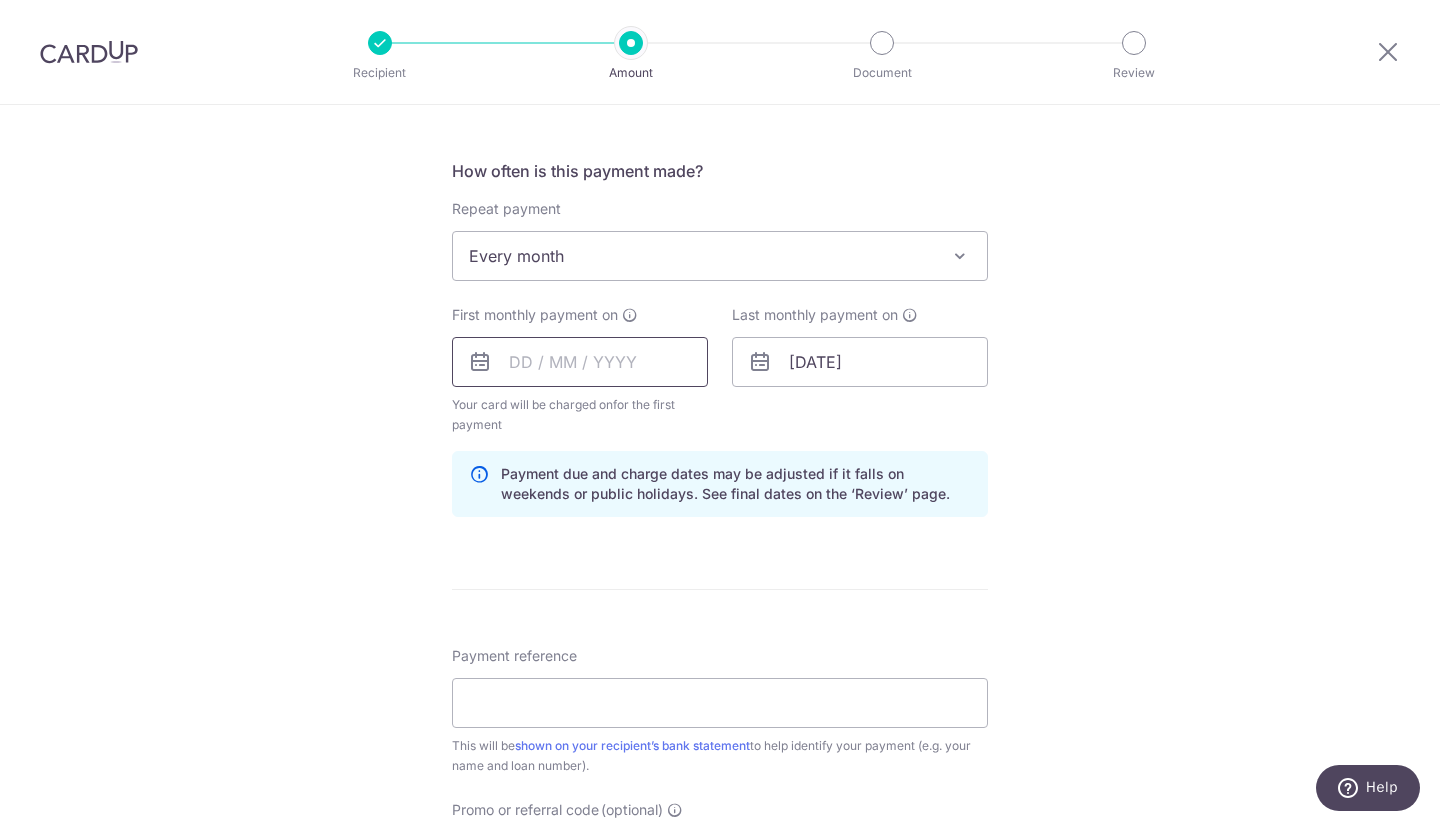 click at bounding box center (580, 362) 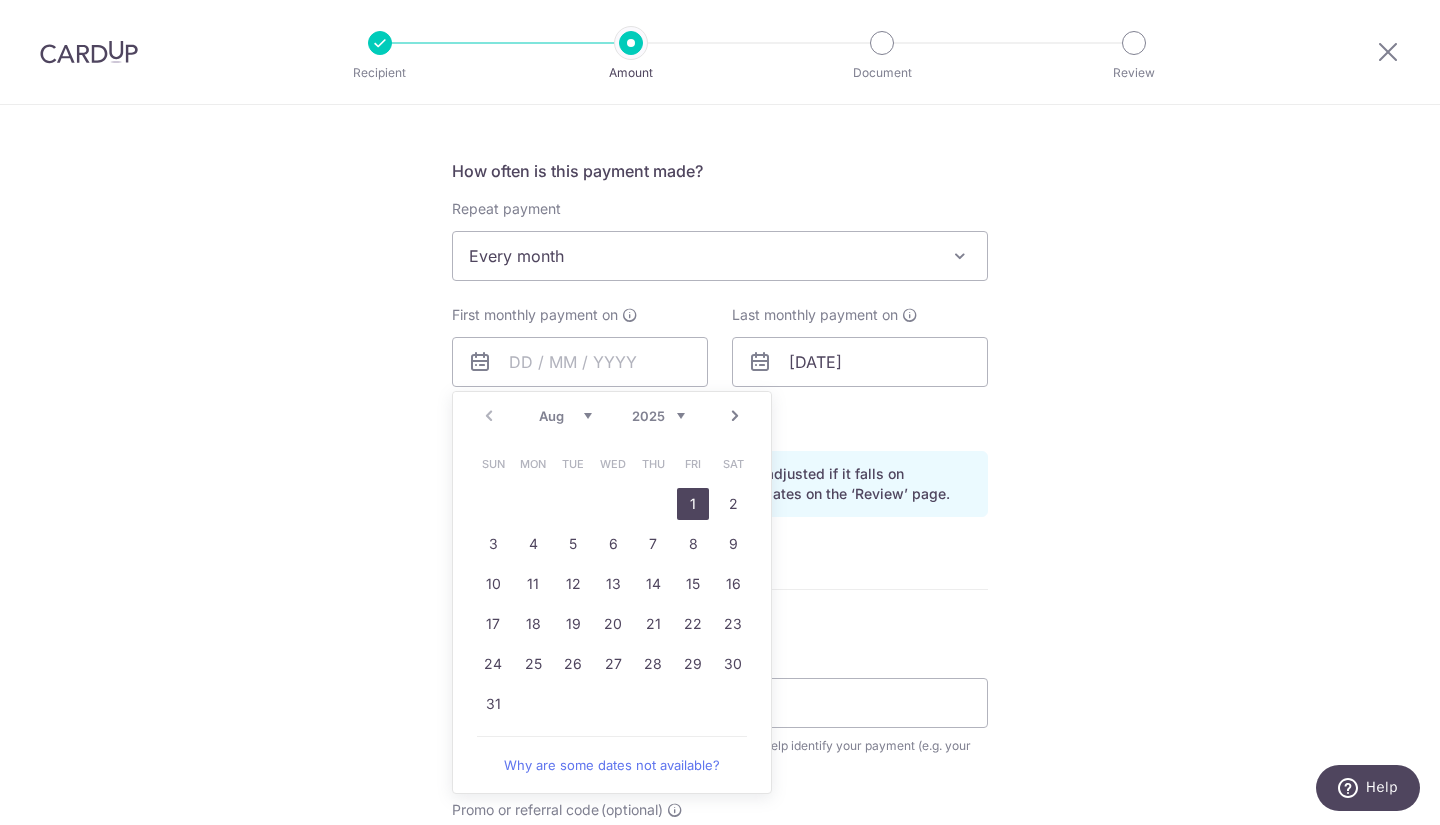 click on "1" at bounding box center [693, 504] 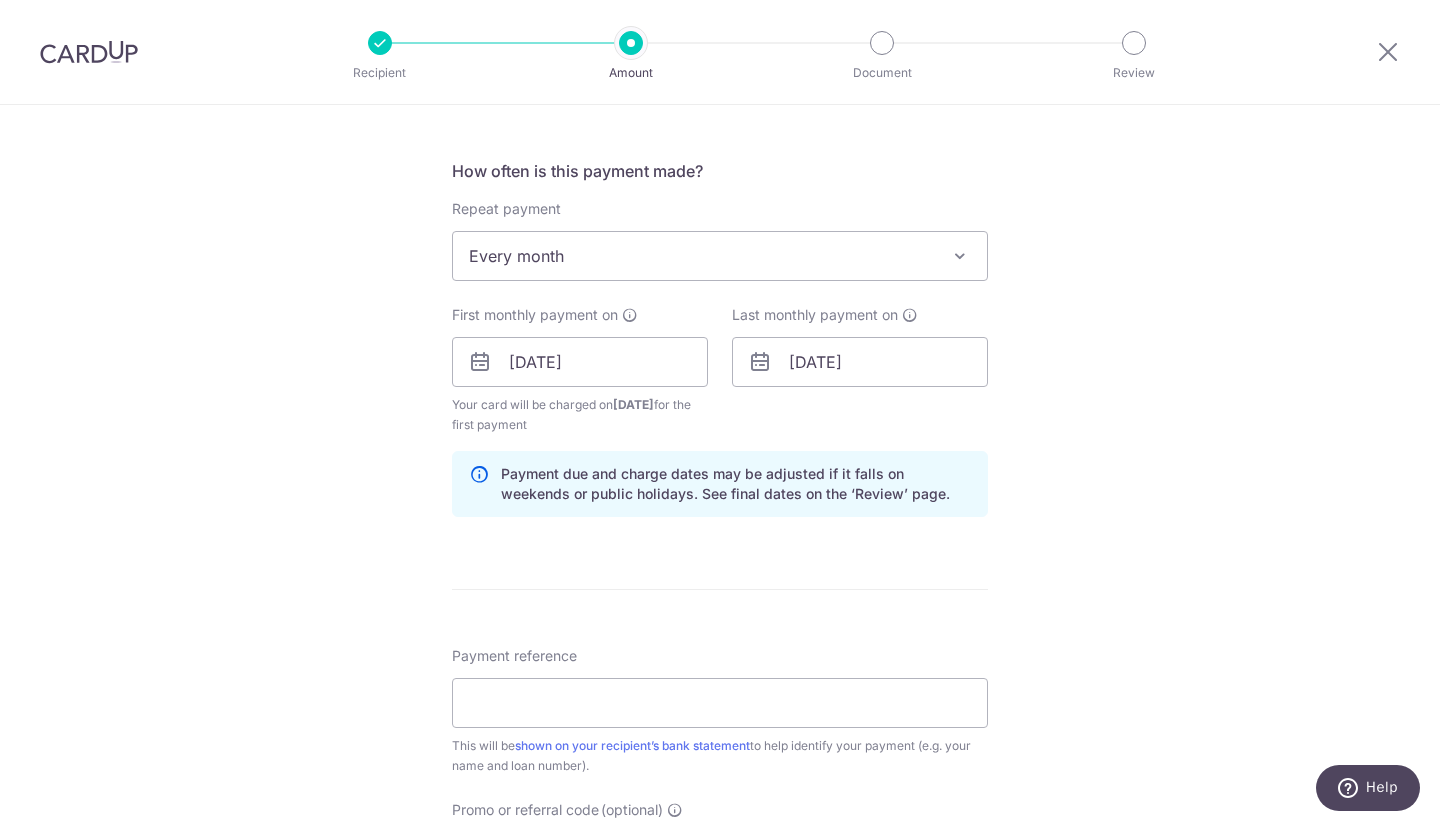 click on "Tell us more about your payment
Enter payment amount
SGD
1,276.84
1276.84
Recipient added successfully!
Select Card
**** 9419
Add credit card
Your Cards
**** 5958
**** 4578
**** 9419
Secure 256-bit SSL
Text
New card details" at bounding box center [720, 340] 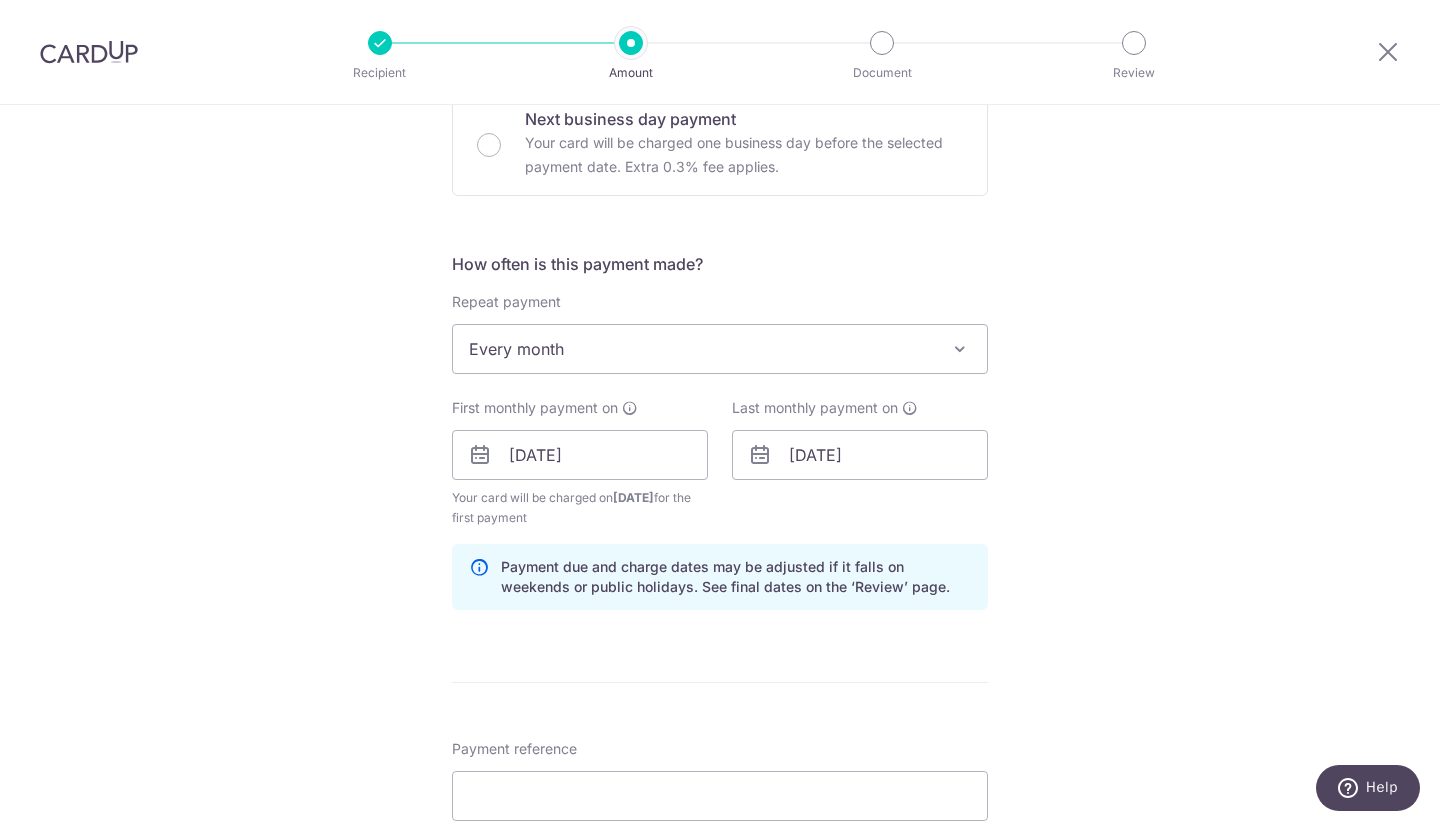 scroll, scrollTop: 623, scrollLeft: 0, axis: vertical 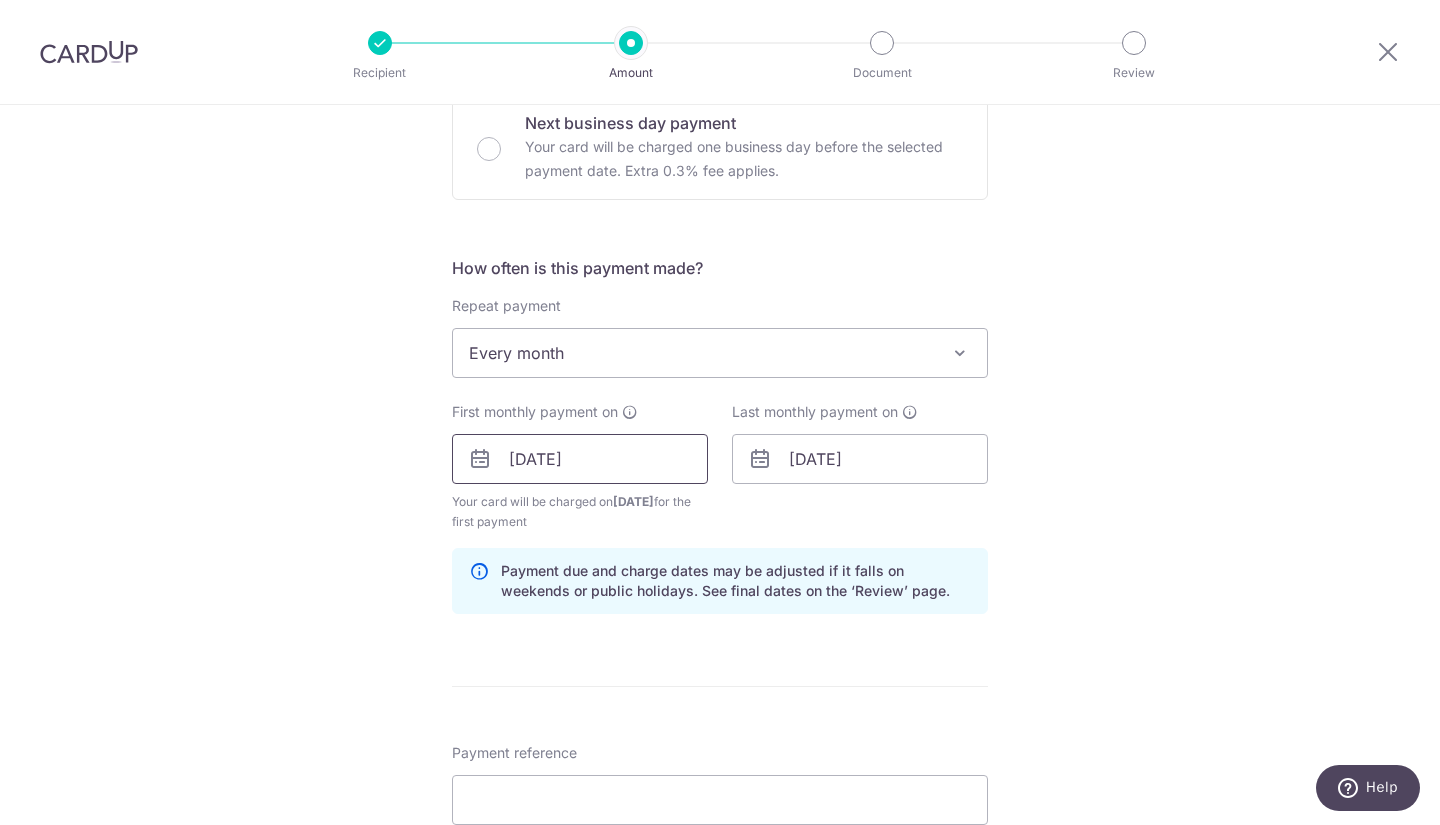 click on "01/08/2025" at bounding box center [580, 459] 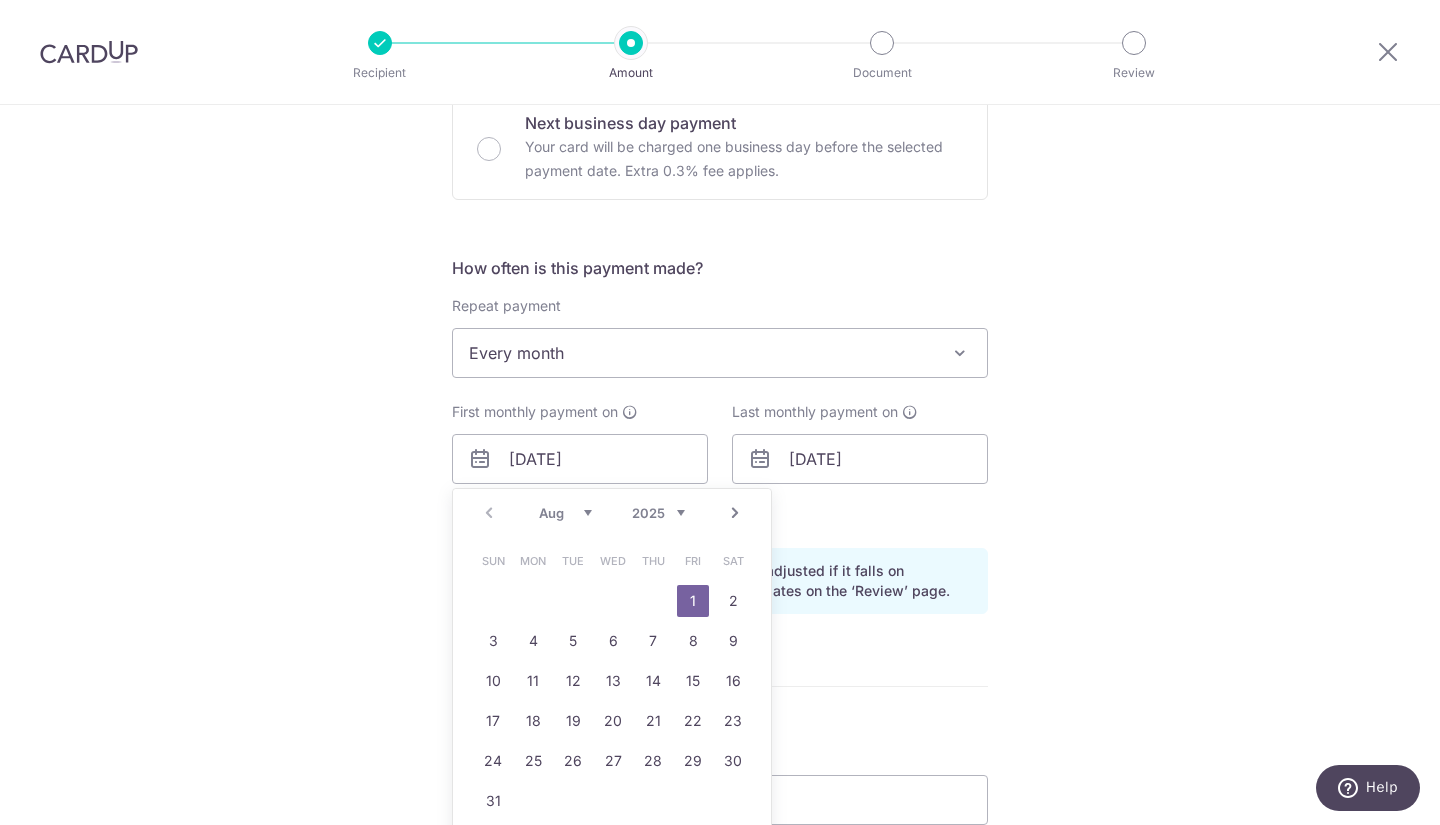 click on "Next" at bounding box center [735, 513] 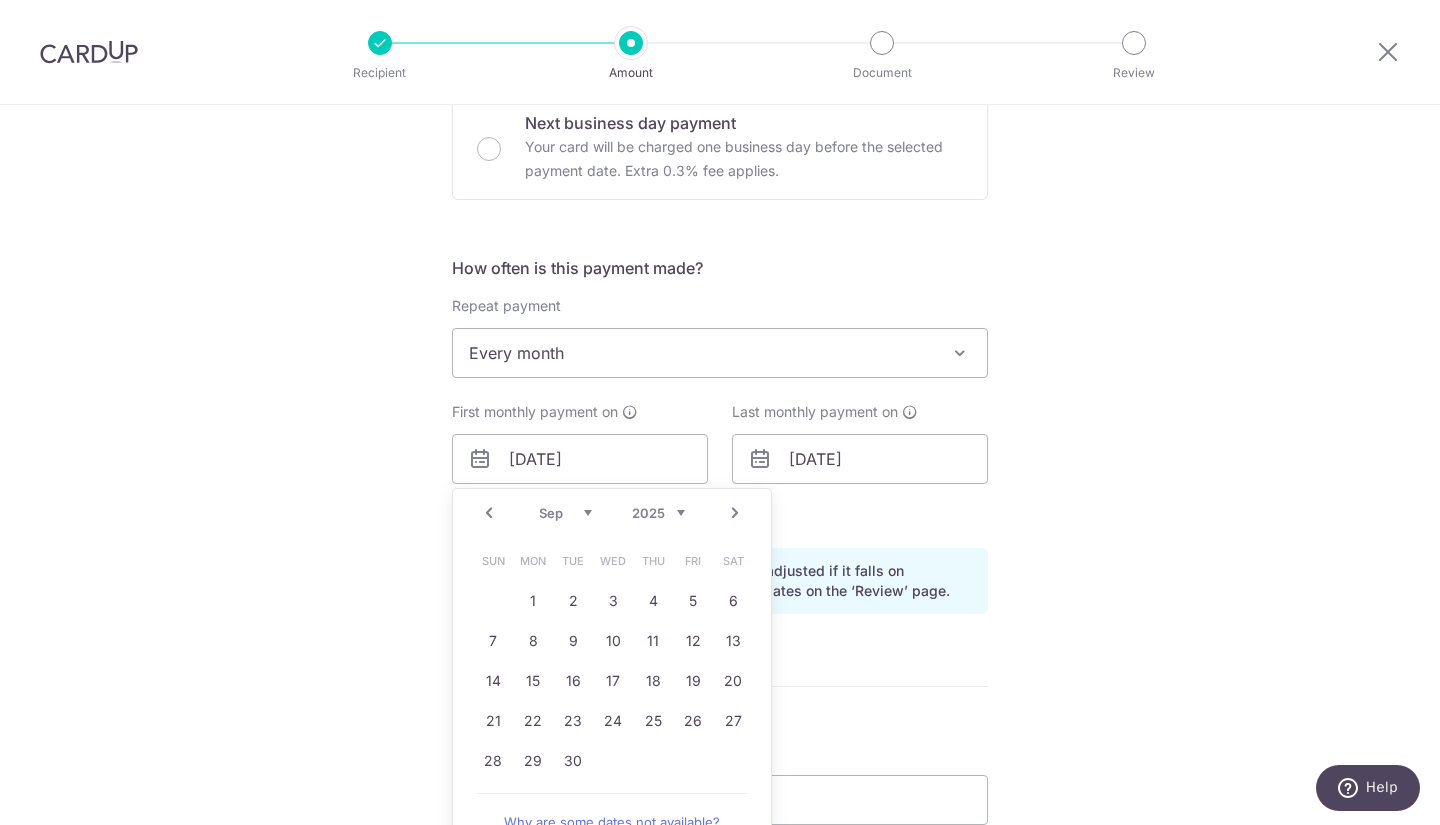 click on "1" at bounding box center (533, 601) 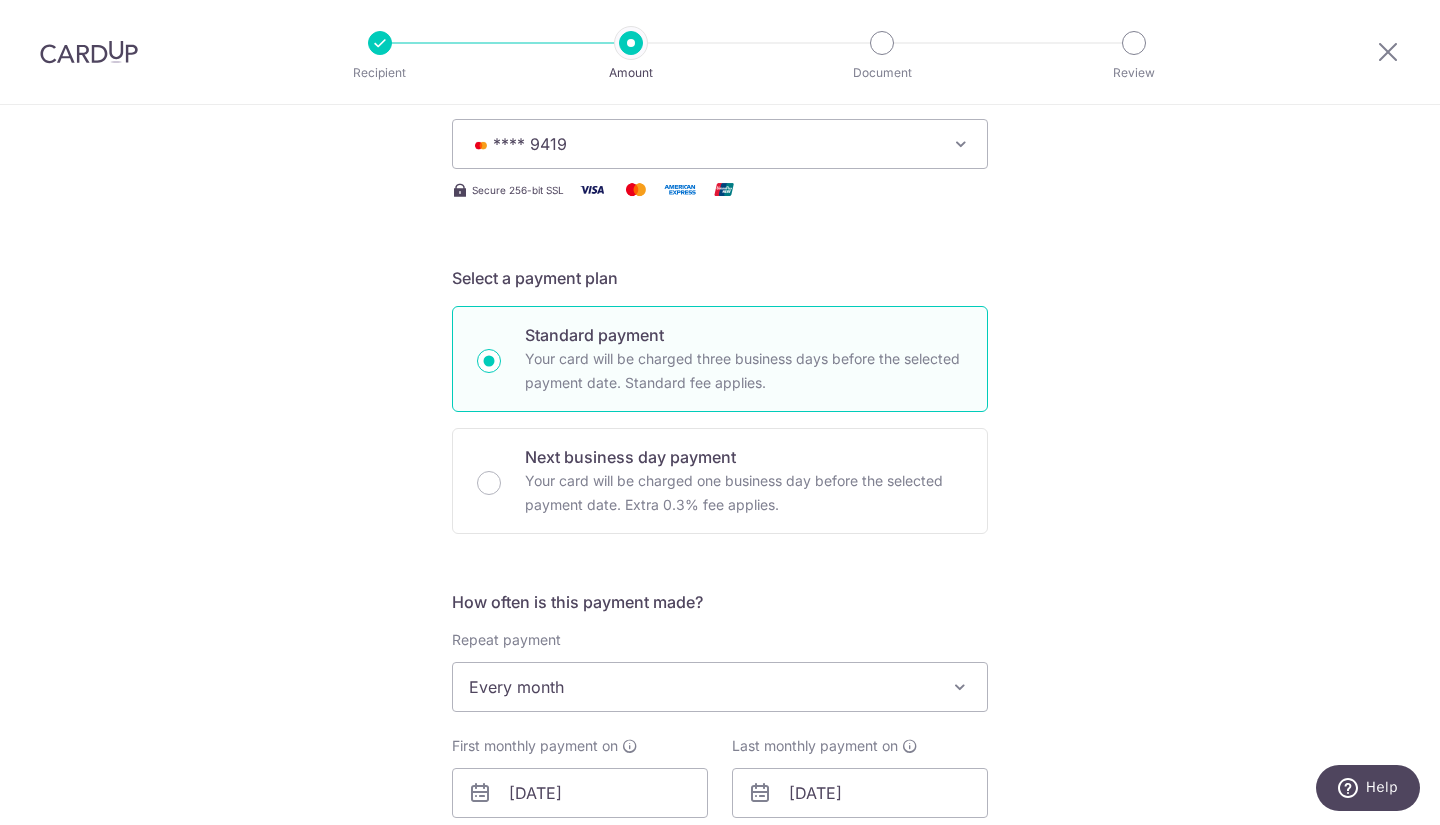scroll, scrollTop: 282, scrollLeft: 0, axis: vertical 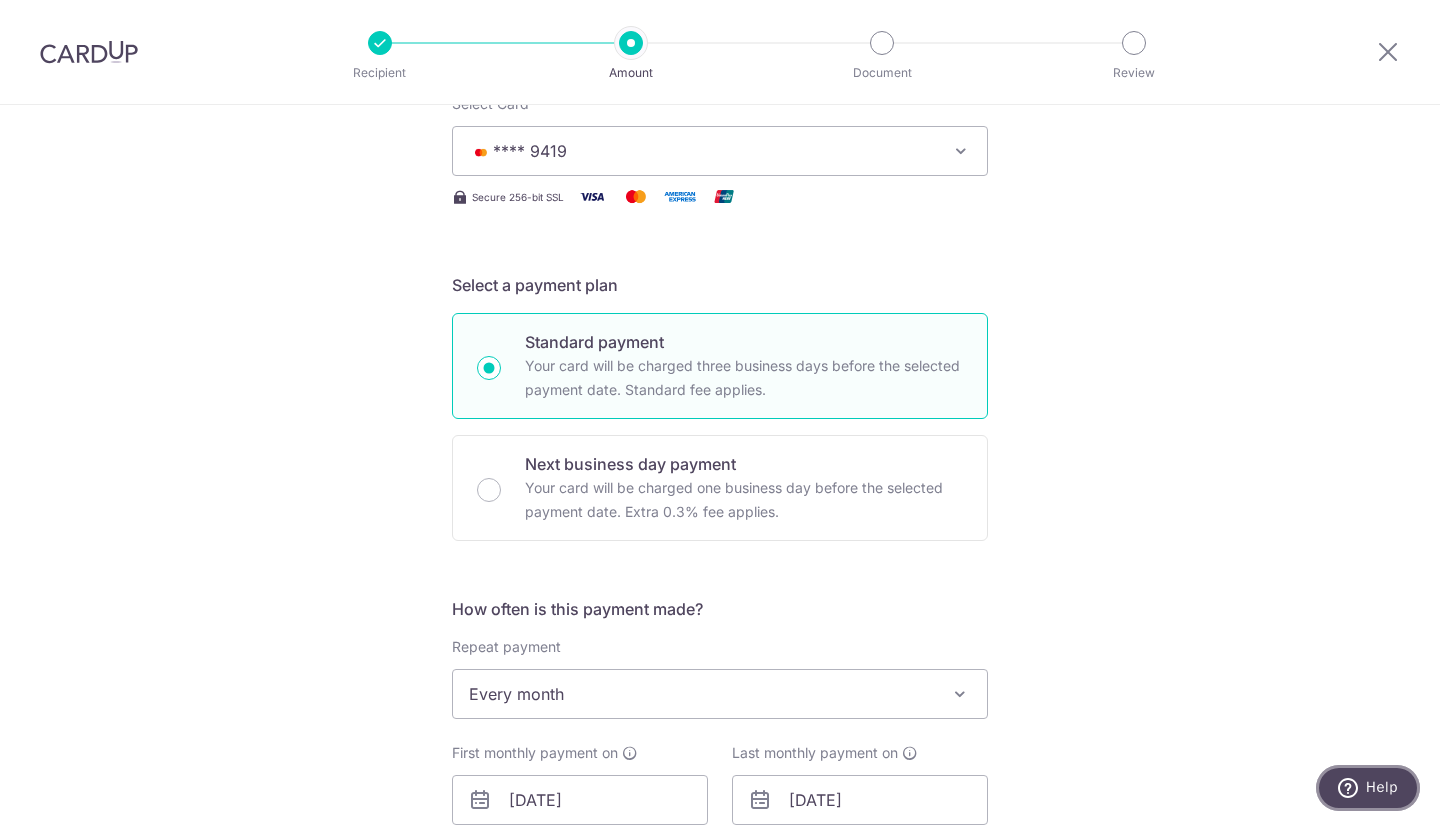 click 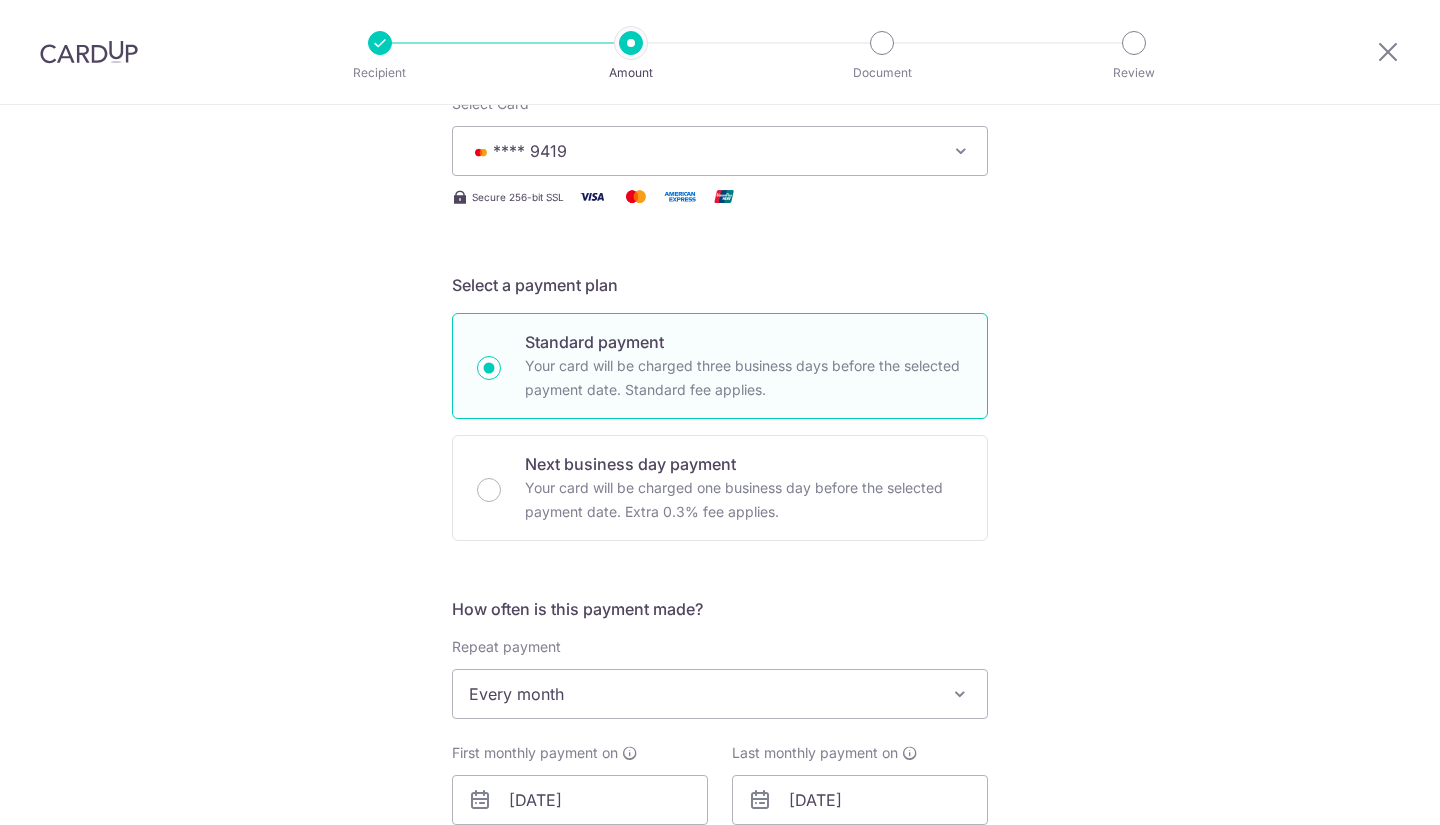 scroll, scrollTop: 0, scrollLeft: 0, axis: both 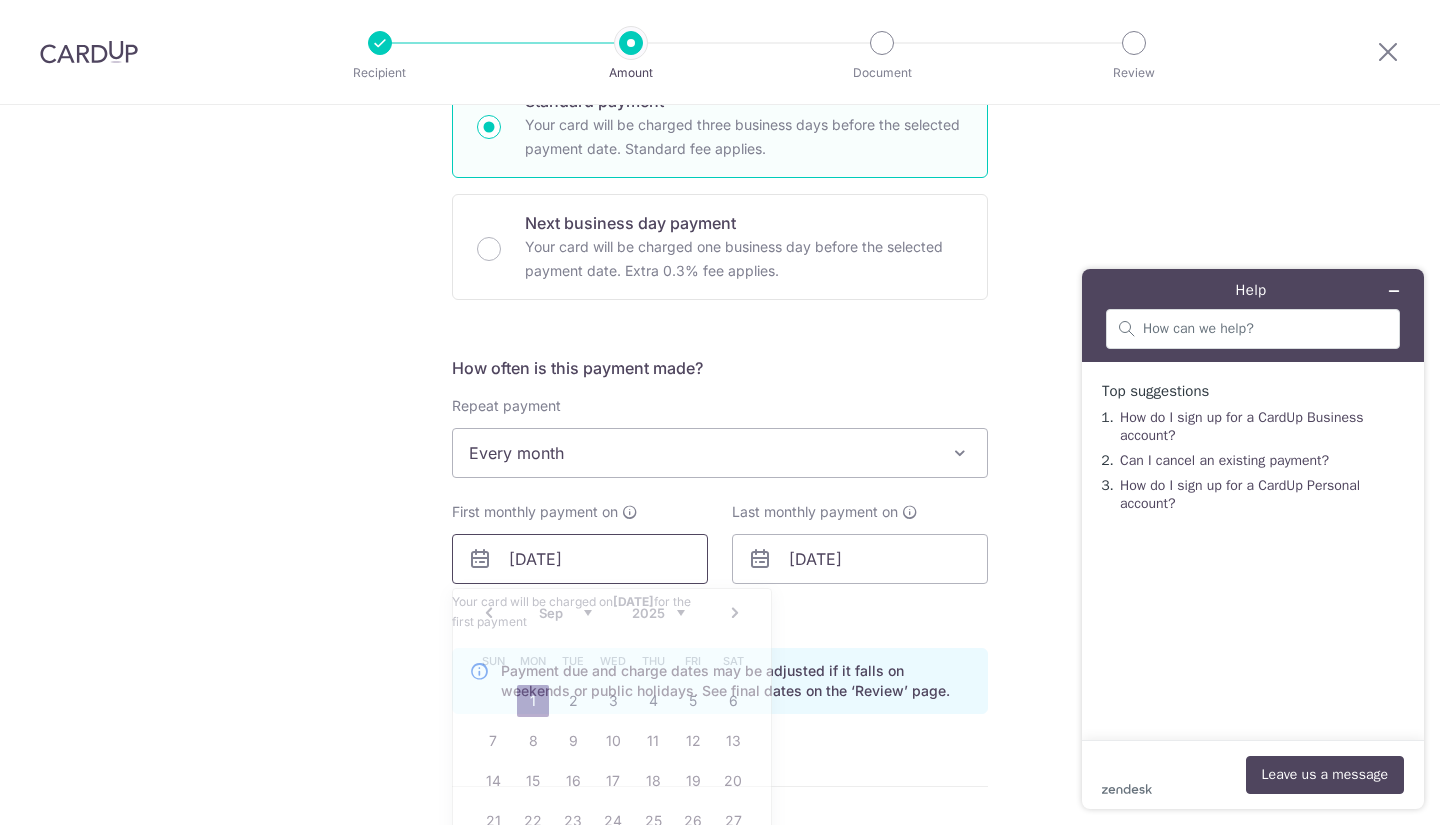 click on "01/09/2025" at bounding box center (580, 559) 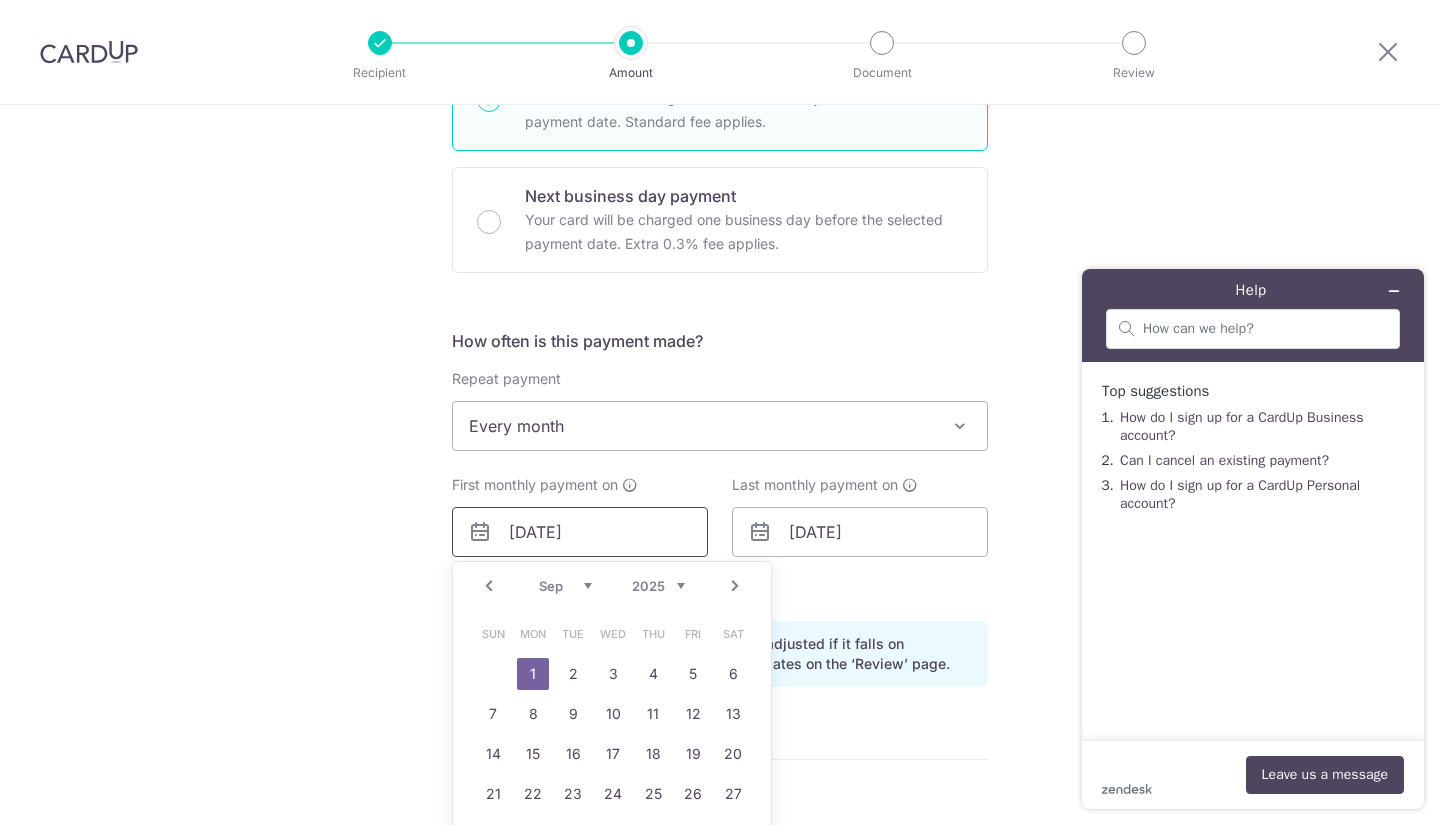 scroll, scrollTop: 551, scrollLeft: 0, axis: vertical 